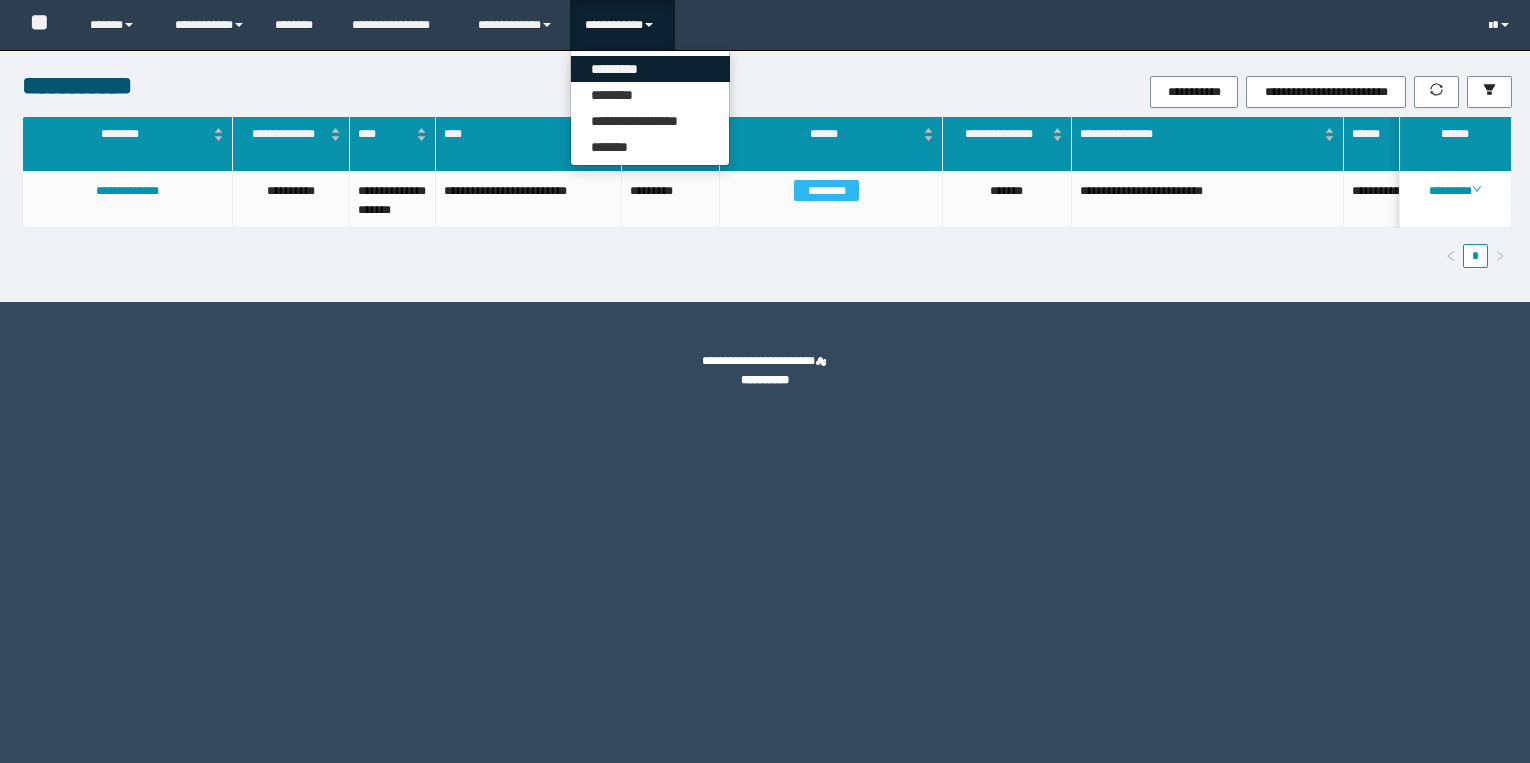 scroll, scrollTop: 0, scrollLeft: 0, axis: both 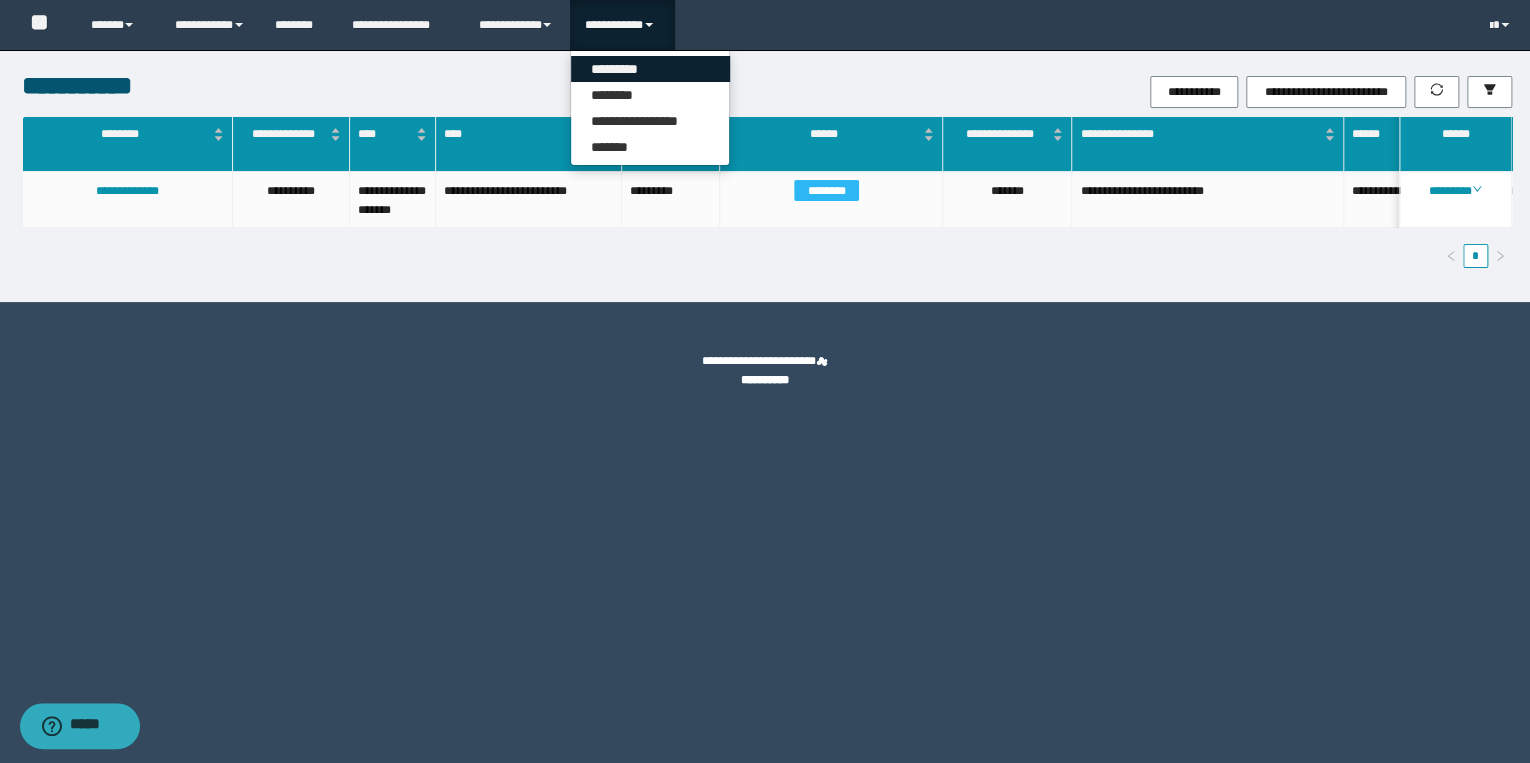 click on "*********" at bounding box center (650, 69) 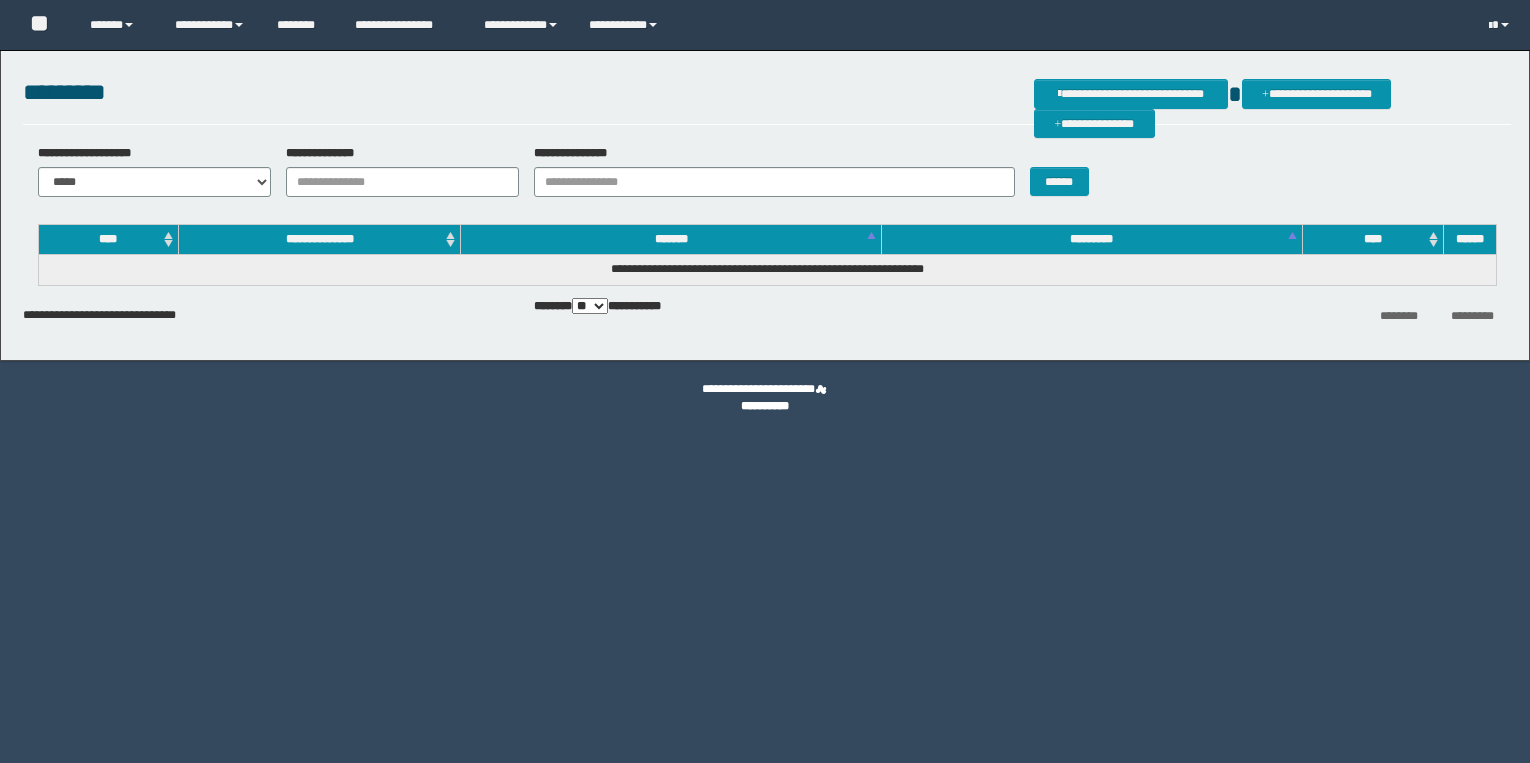 scroll, scrollTop: 0, scrollLeft: 0, axis: both 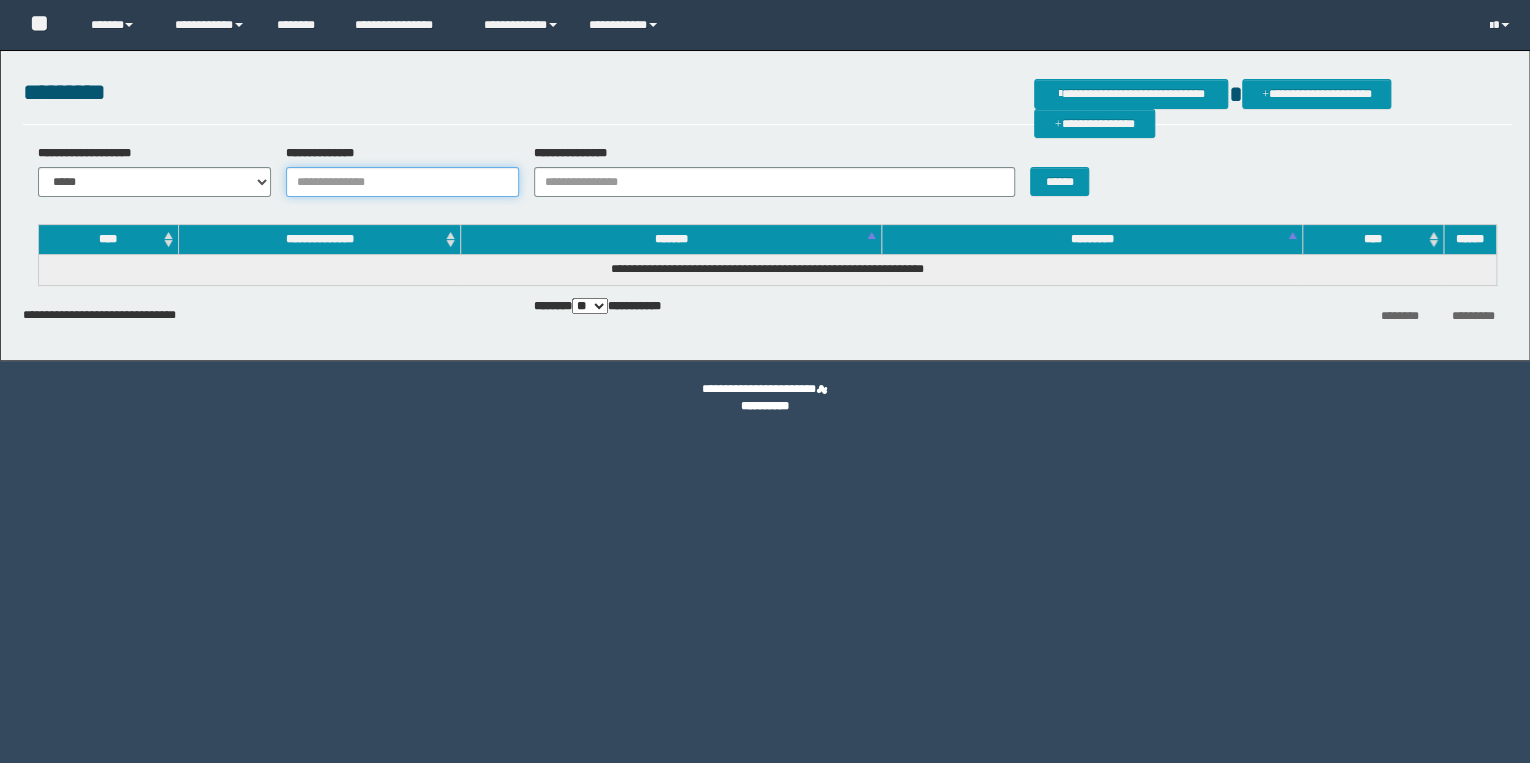 click on "**********" at bounding box center [402, 182] 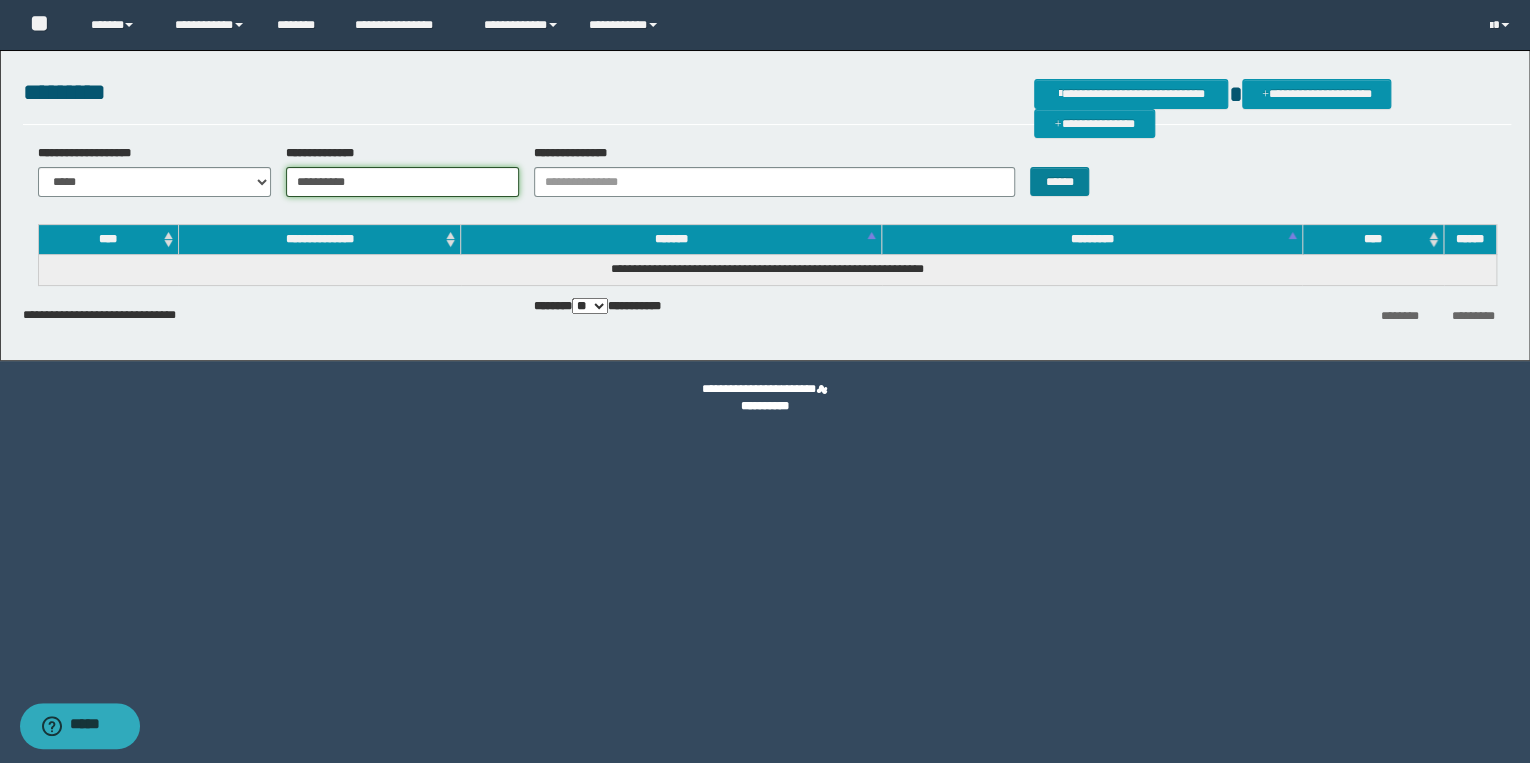 type on "**********" 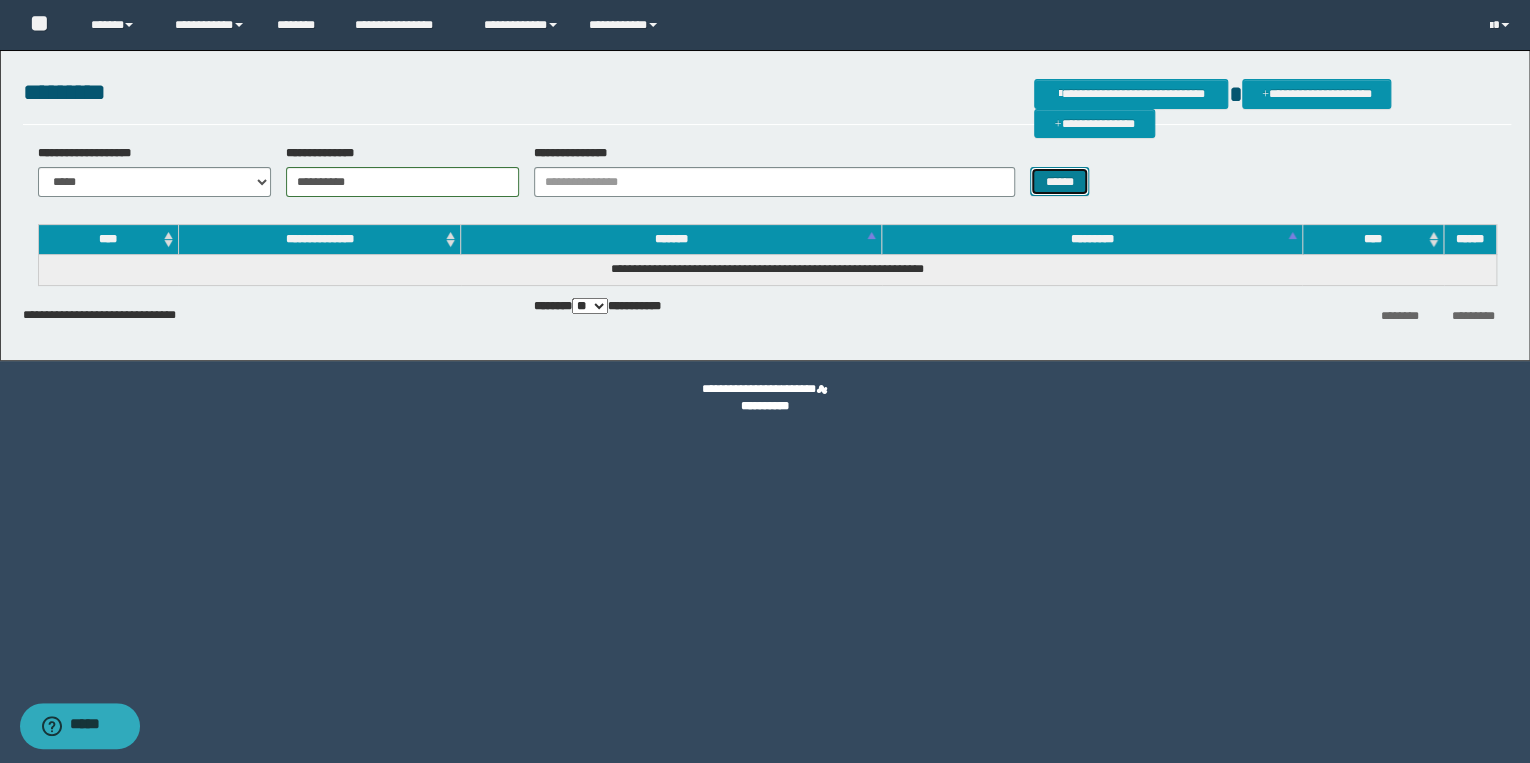click on "******" at bounding box center [1059, 182] 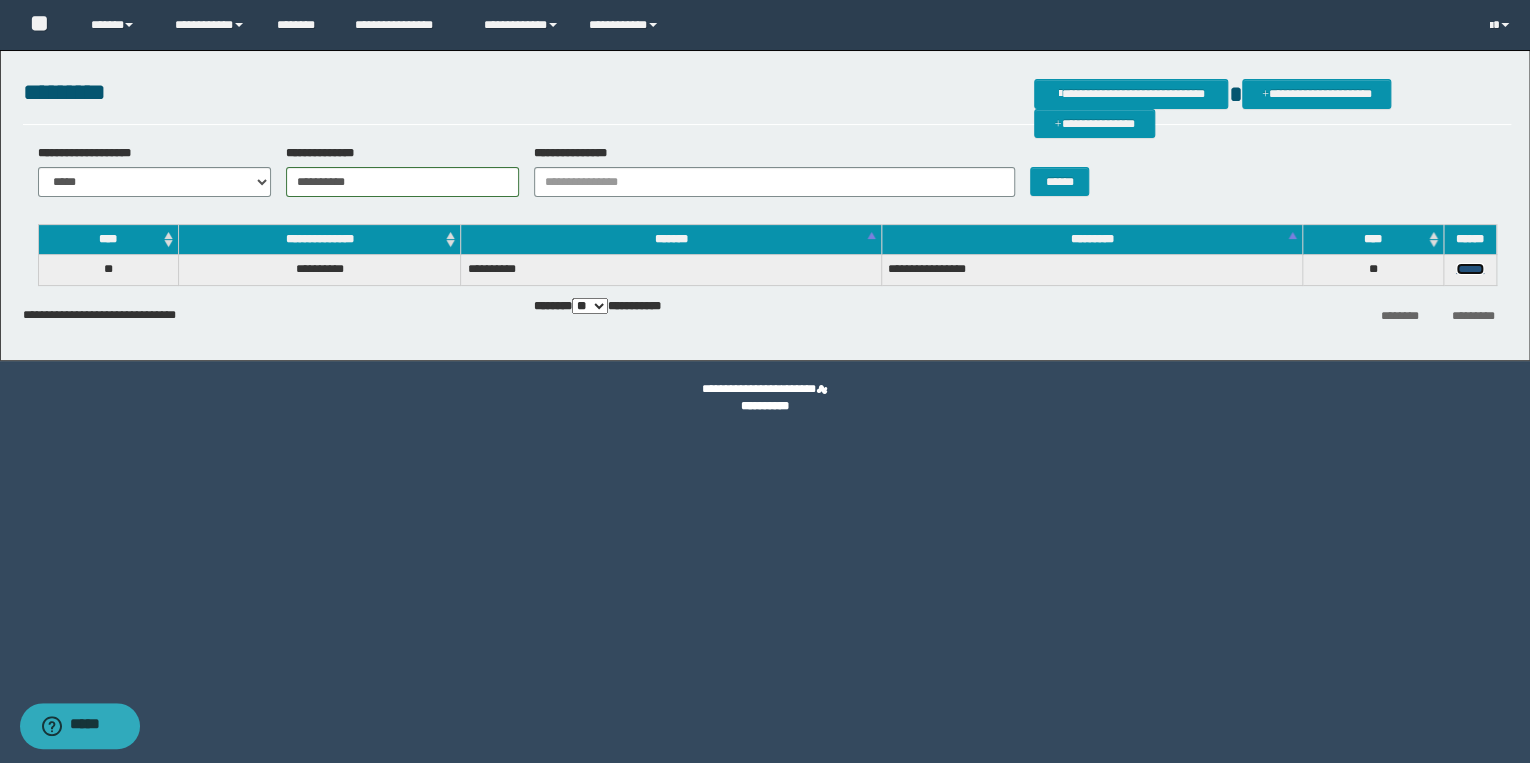click on "******" at bounding box center (1470, 269) 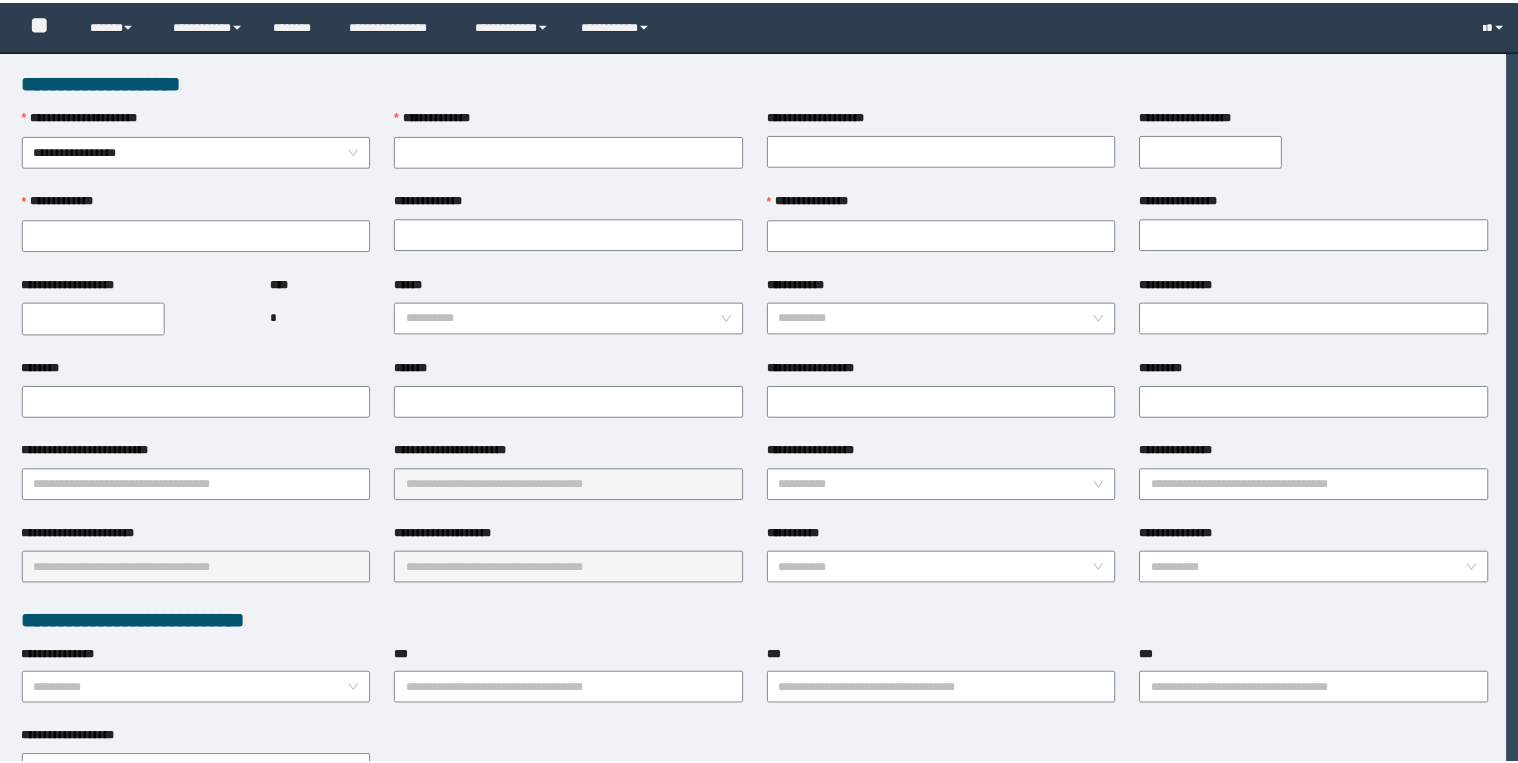 scroll, scrollTop: 0, scrollLeft: 0, axis: both 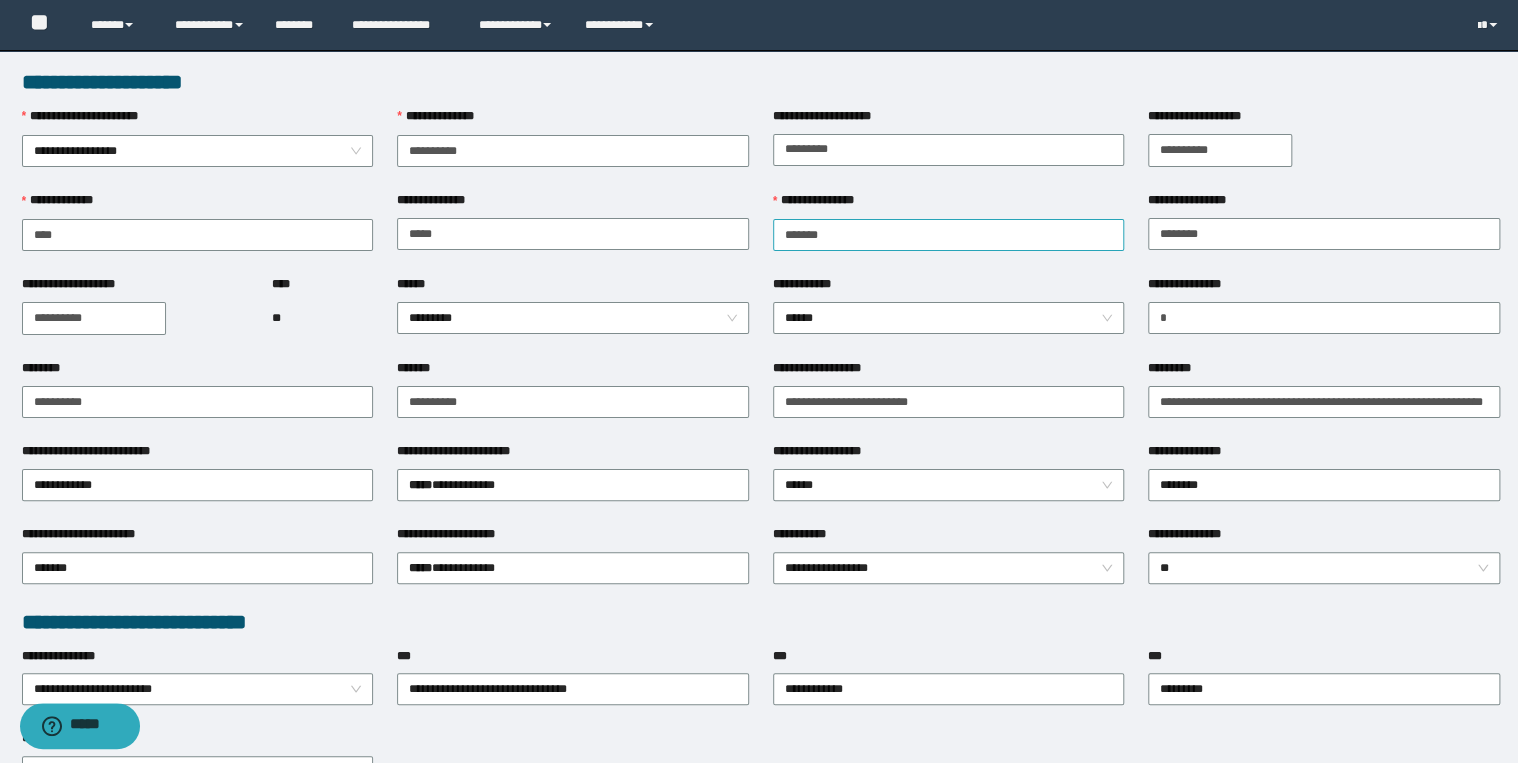 type on "**********" 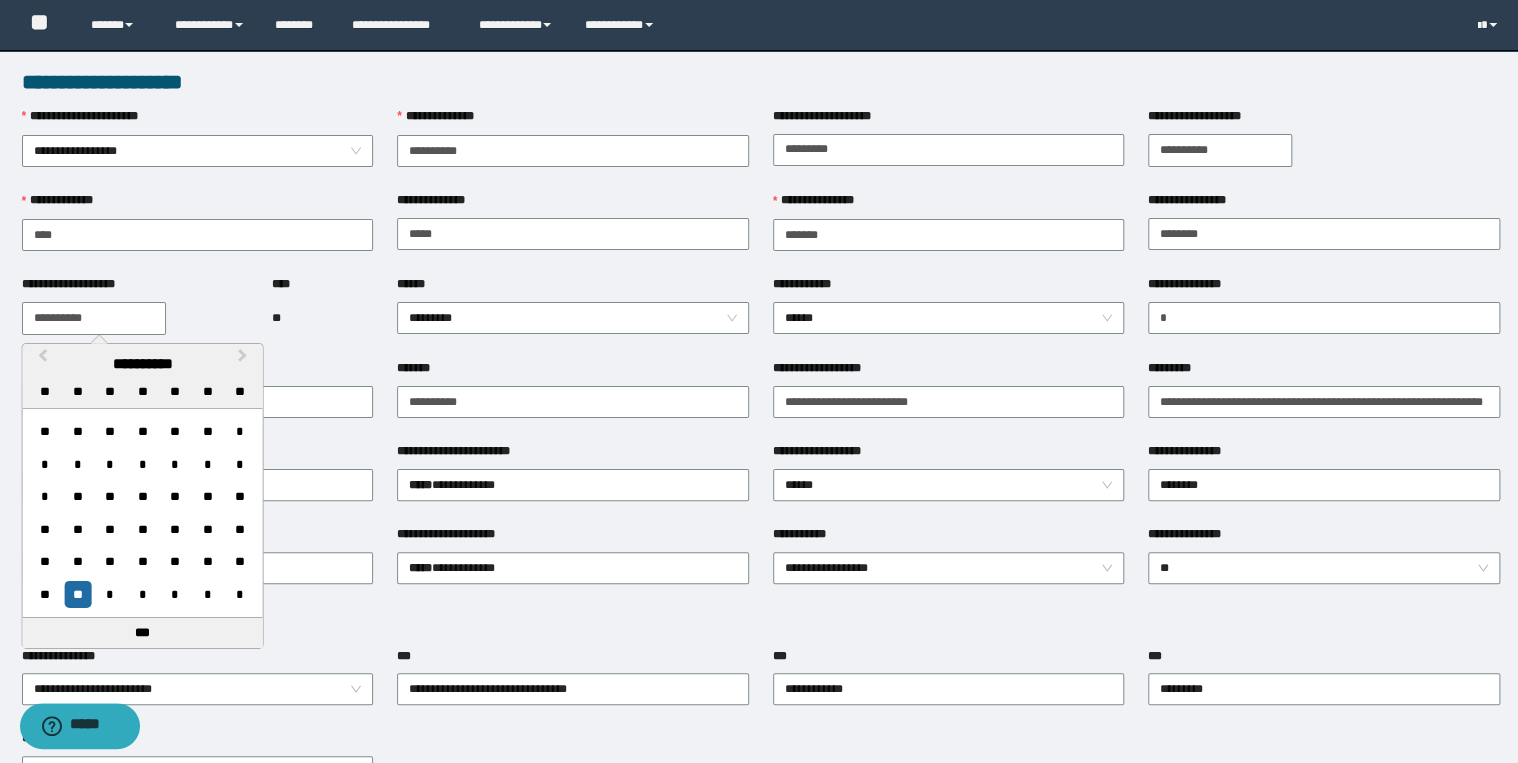 drag, startPoint x: 136, startPoint y: 319, endPoint x: -4, endPoint y: 309, distance: 140.35669 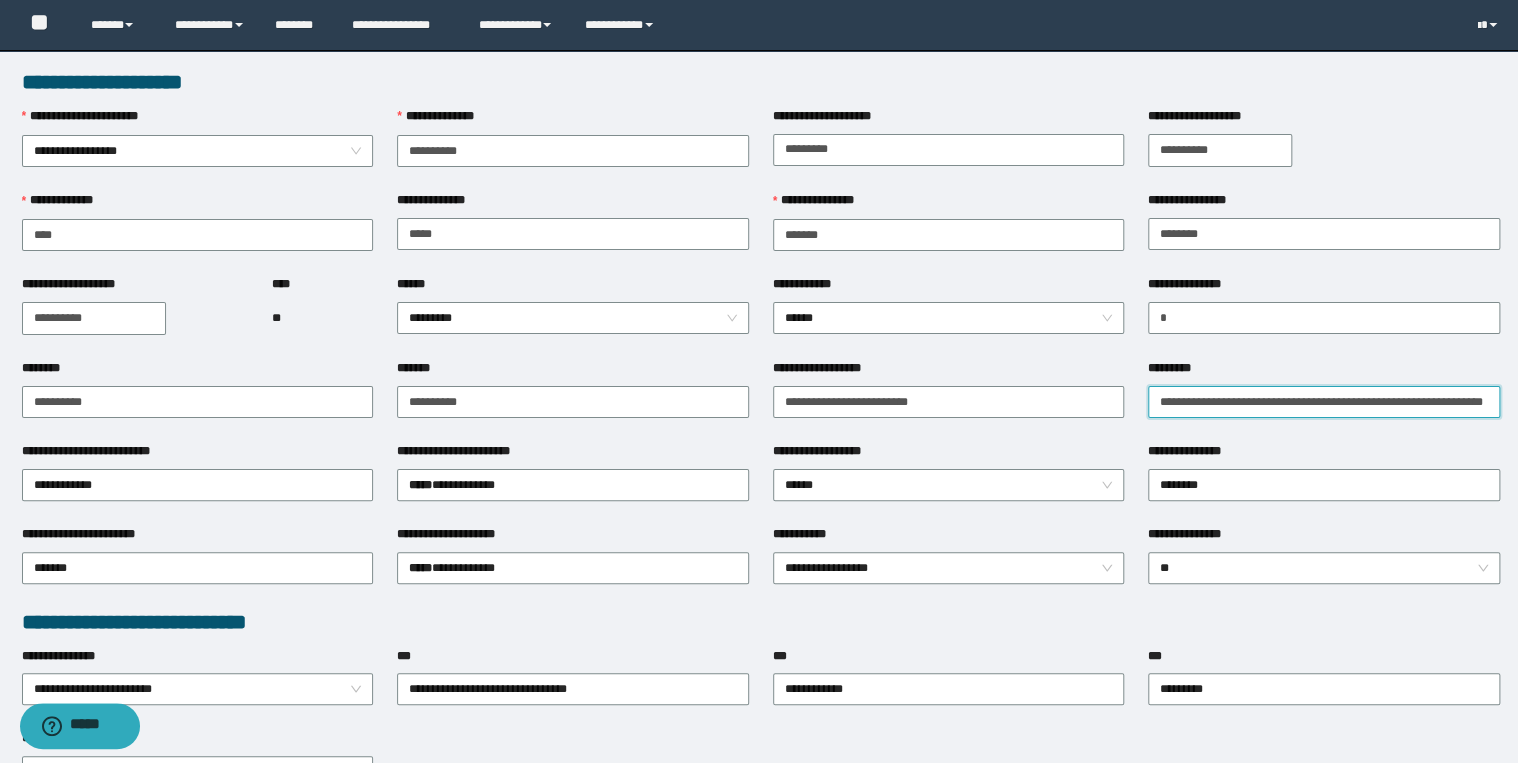 scroll, scrollTop: 0, scrollLeft: 22, axis: horizontal 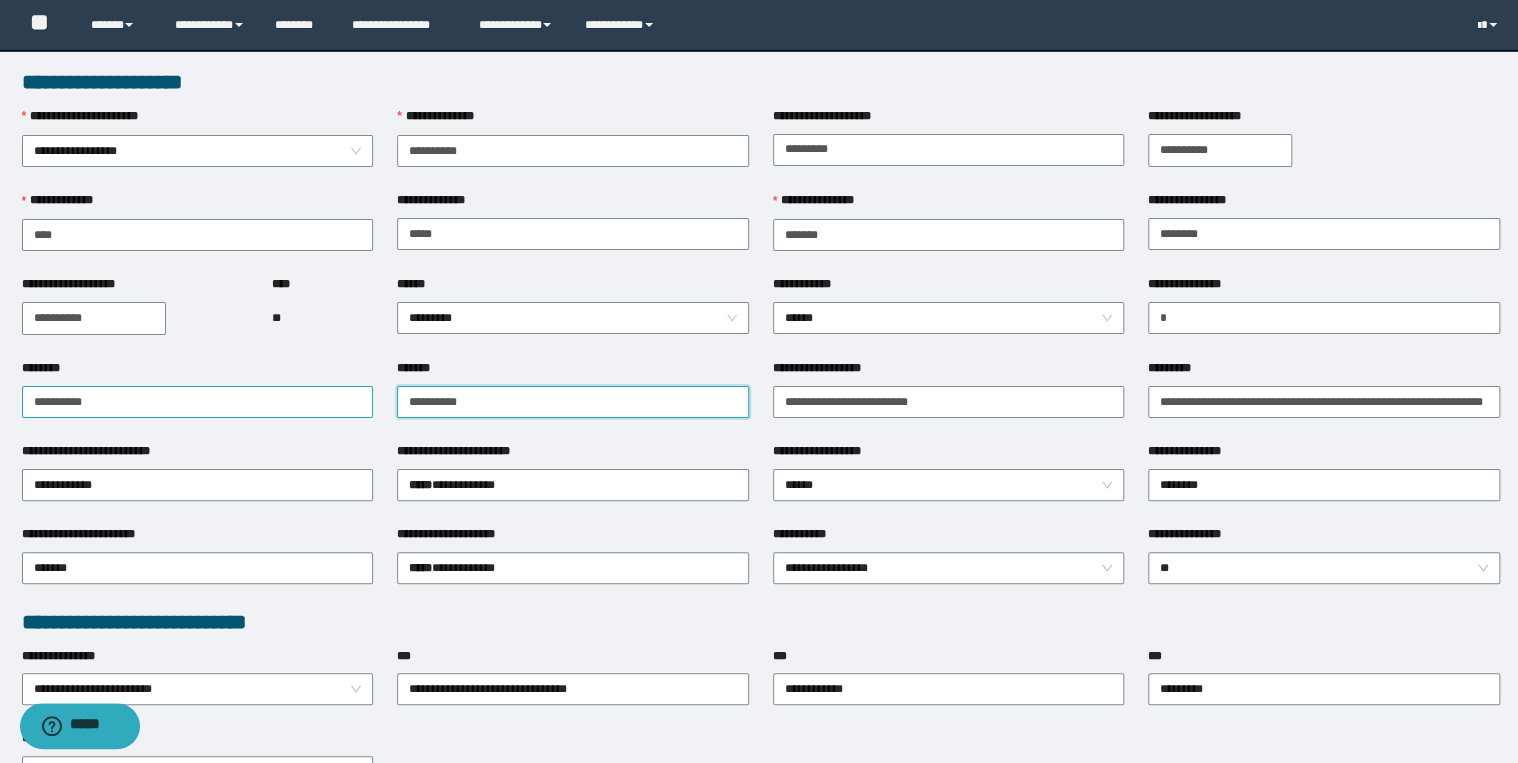 drag, startPoint x: 462, startPoint y: 399, endPoint x: 301, endPoint y: 408, distance: 161.25136 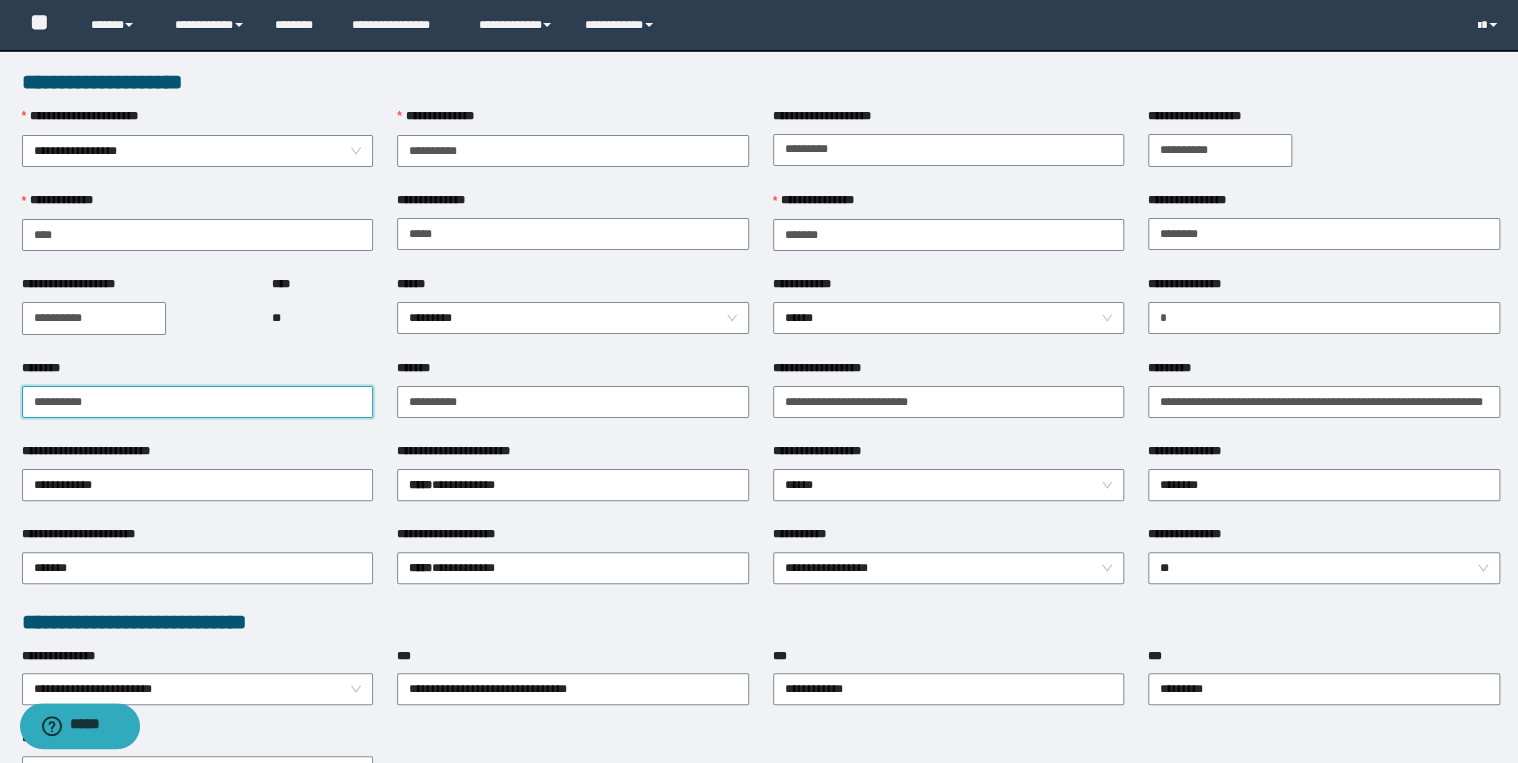 drag, startPoint x: 184, startPoint y: 400, endPoint x: -4, endPoint y: 384, distance: 188.67963 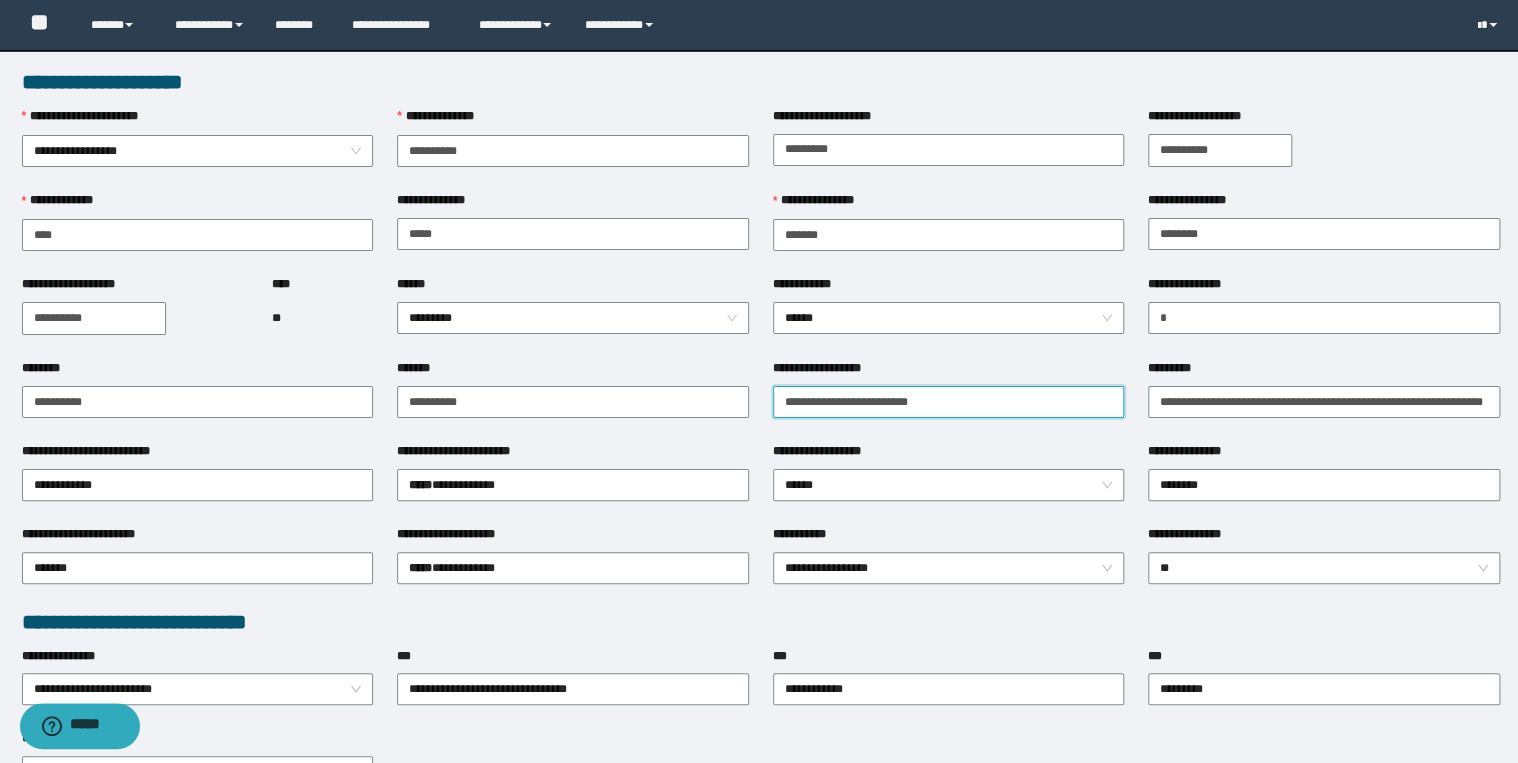 drag, startPoint x: 780, startPoint y: 390, endPoint x: 1064, endPoint y: 407, distance: 284.50836 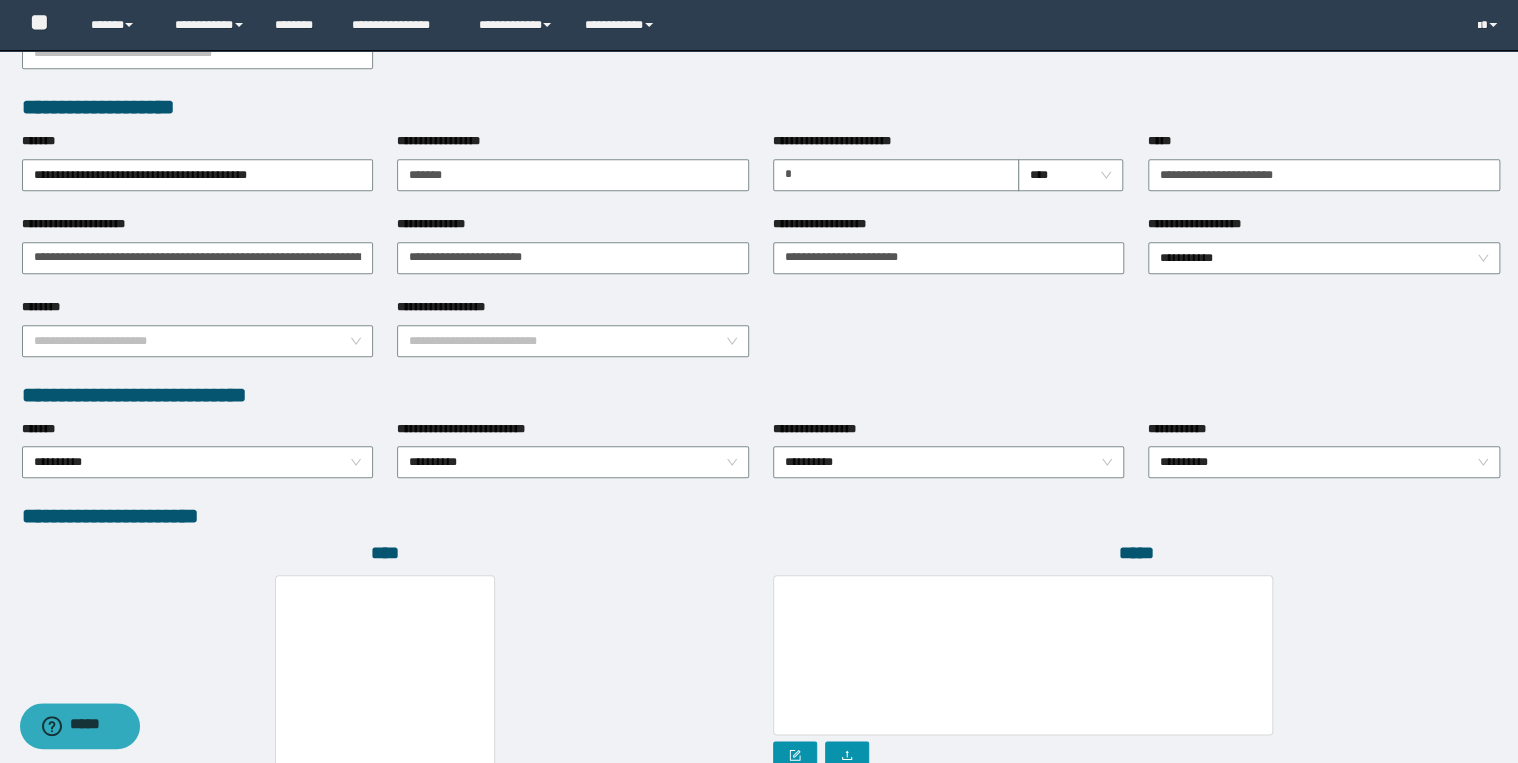 scroll, scrollTop: 720, scrollLeft: 0, axis: vertical 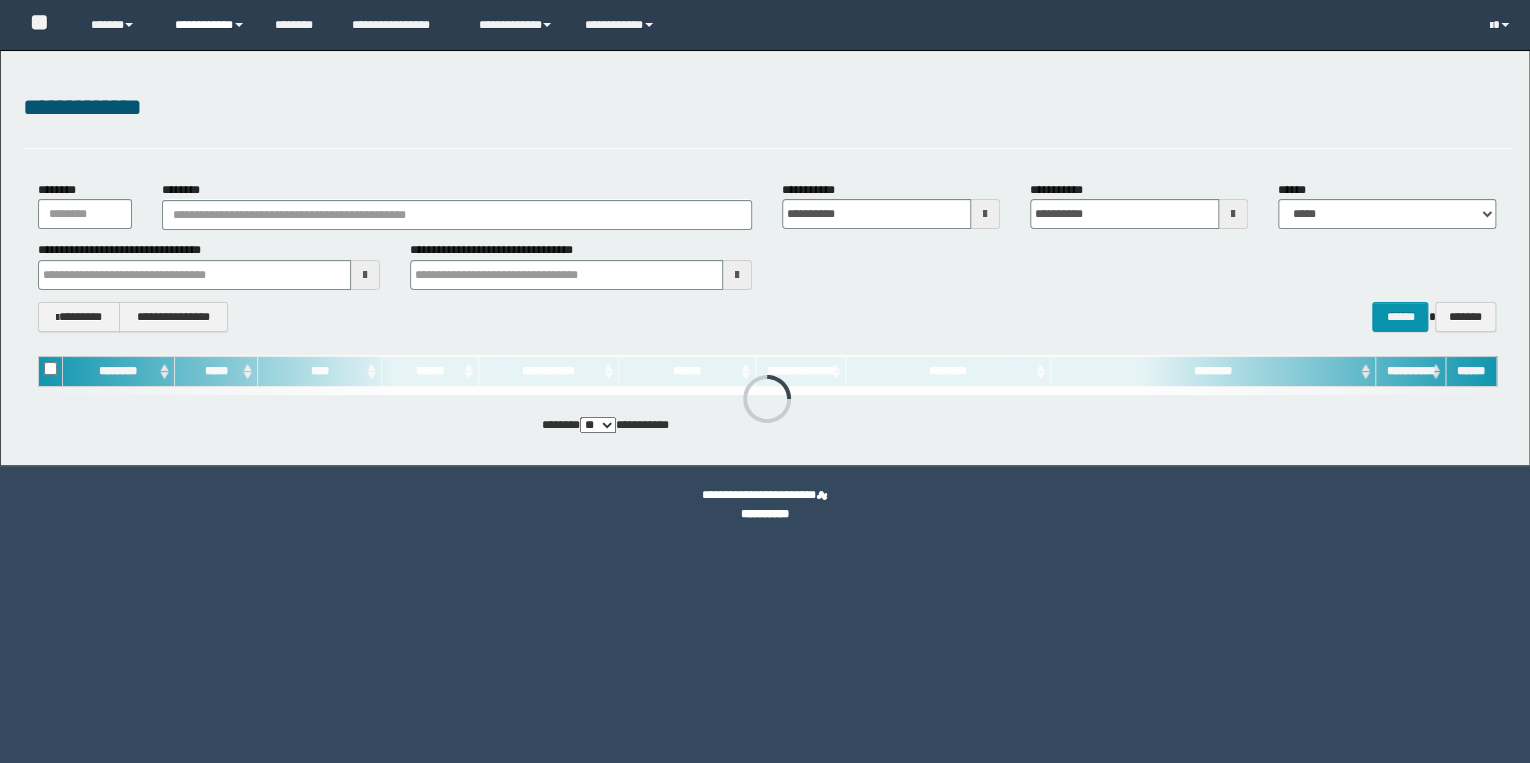 click on "**********" at bounding box center (210, 25) 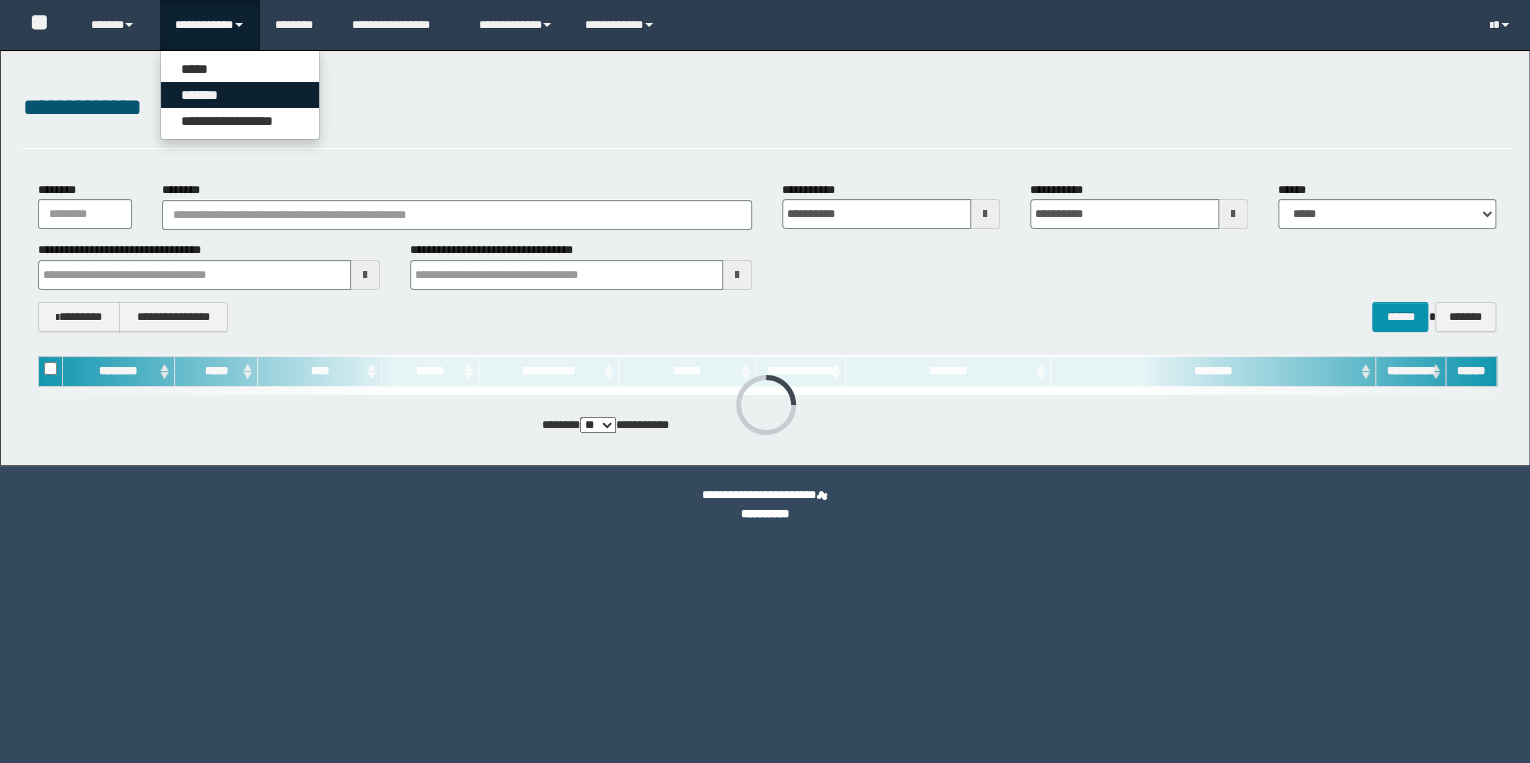 scroll, scrollTop: 0, scrollLeft: 0, axis: both 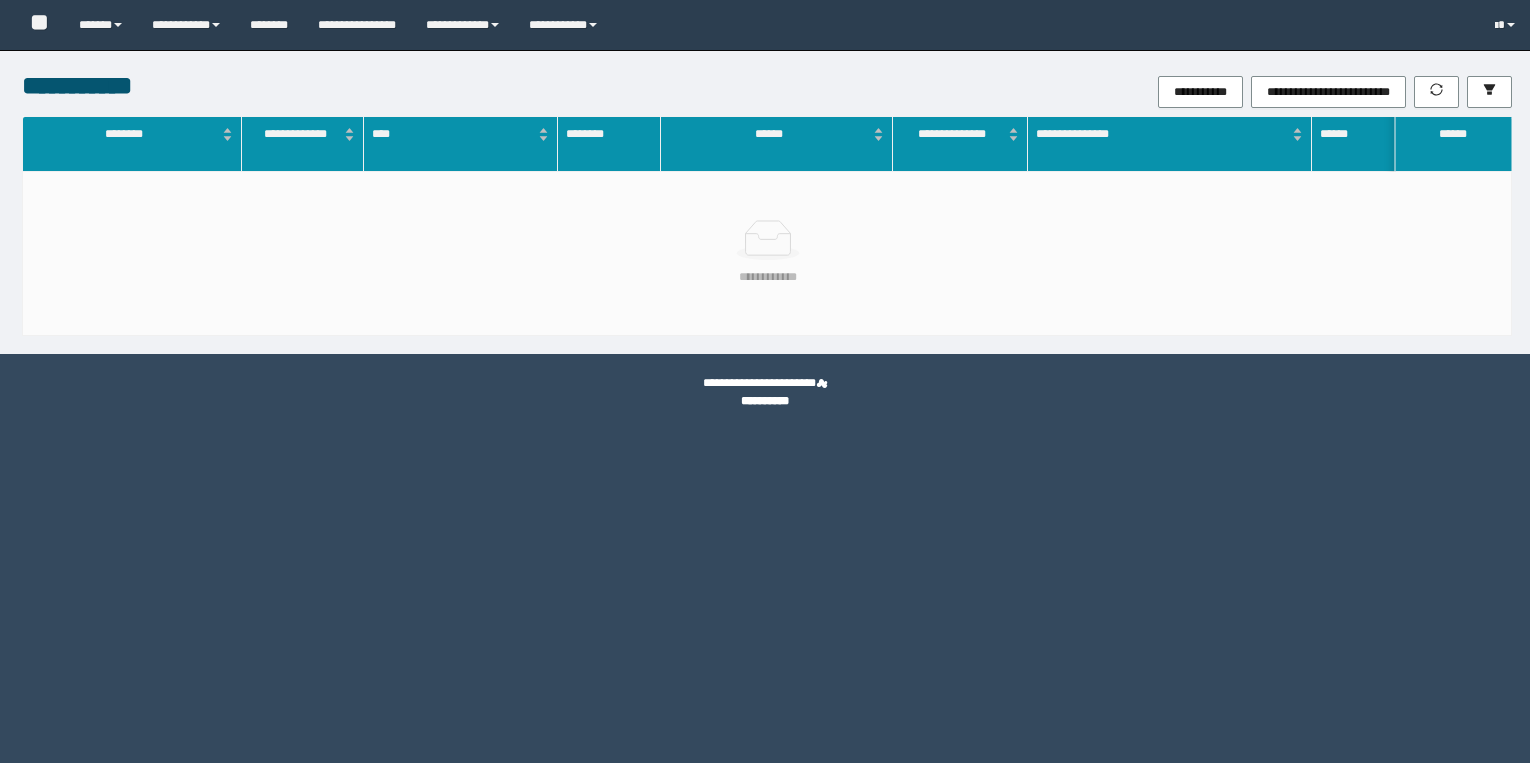 click on "**********" at bounding box center [186, 25] 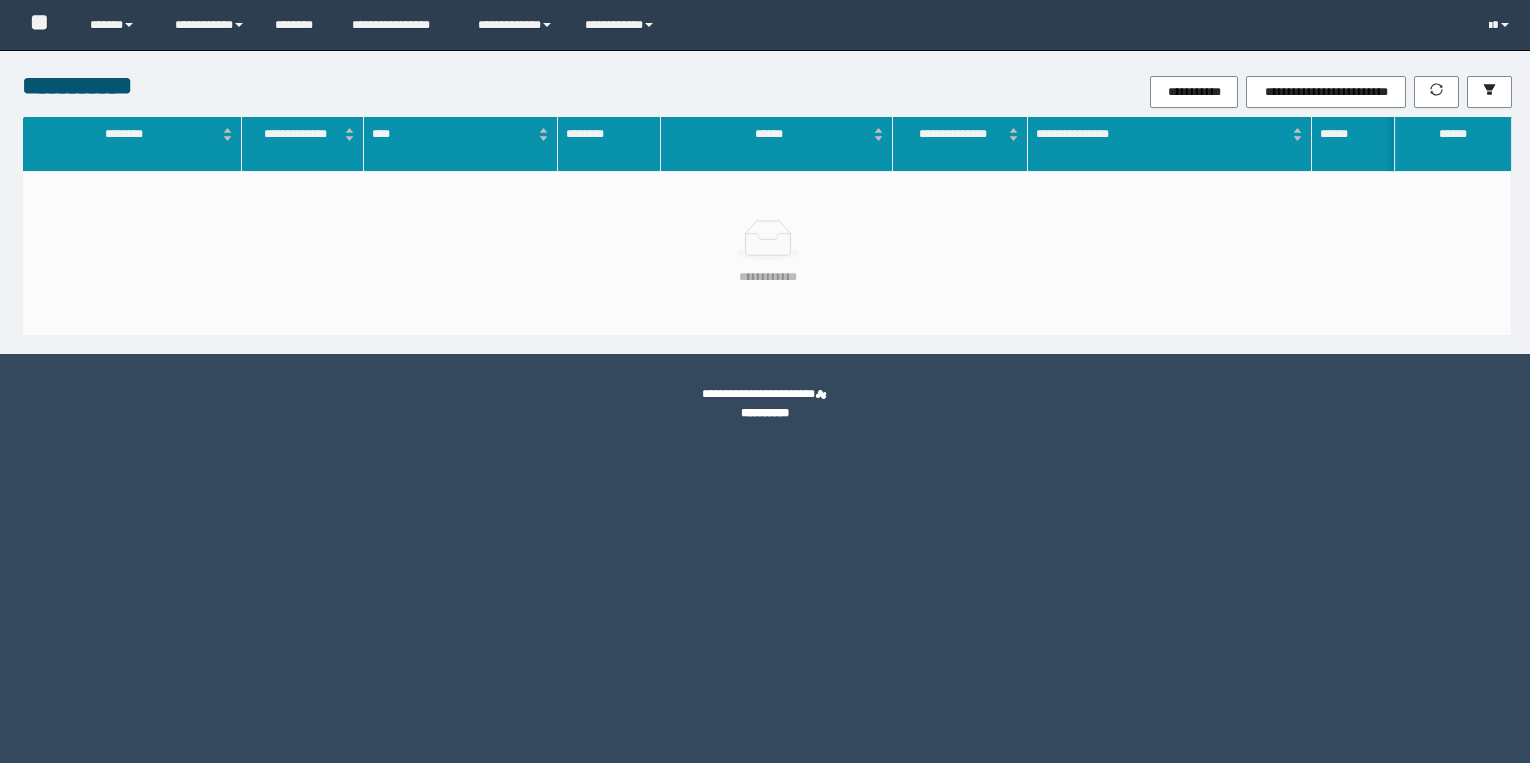 scroll, scrollTop: 0, scrollLeft: 0, axis: both 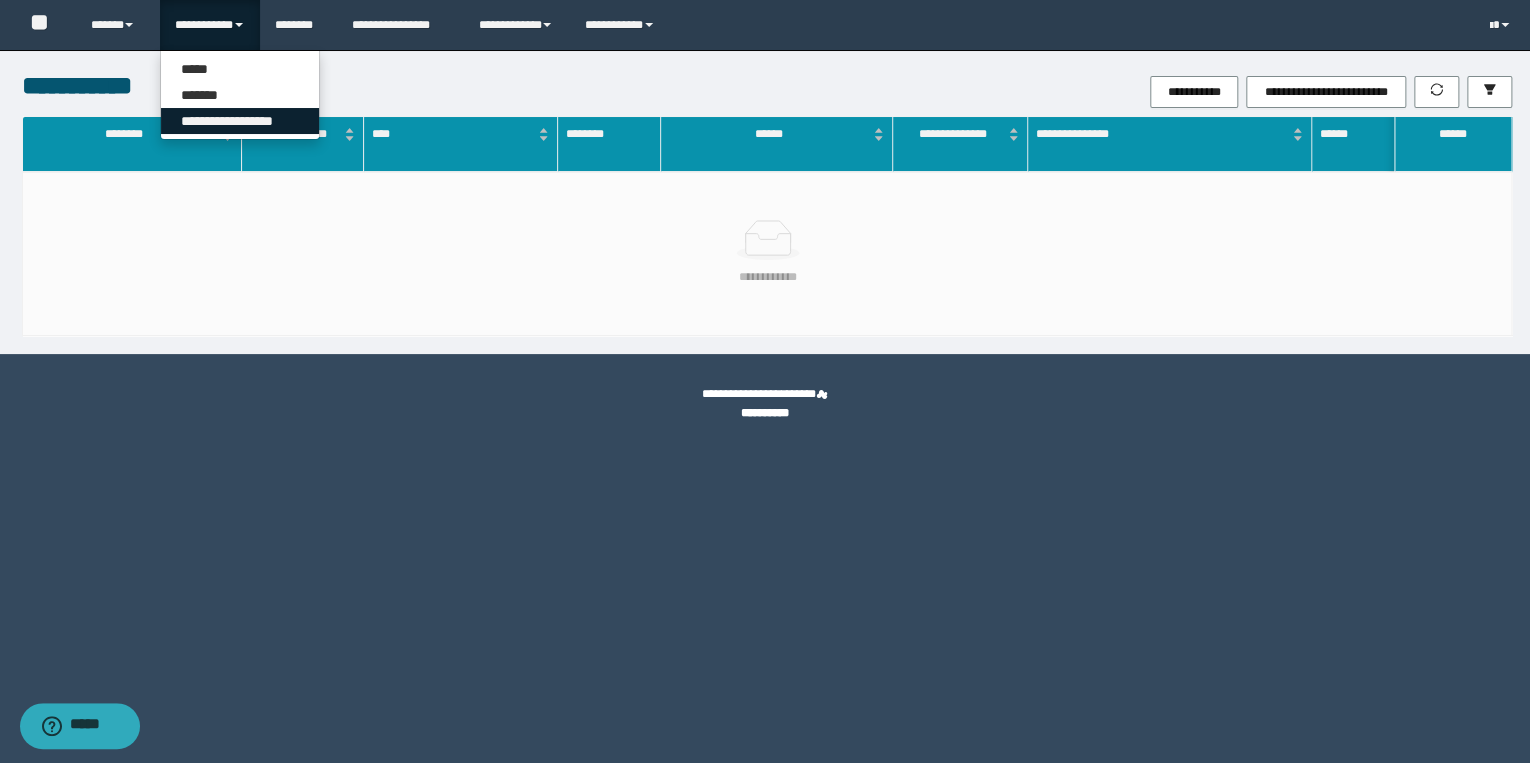 click on "**********" at bounding box center [240, 121] 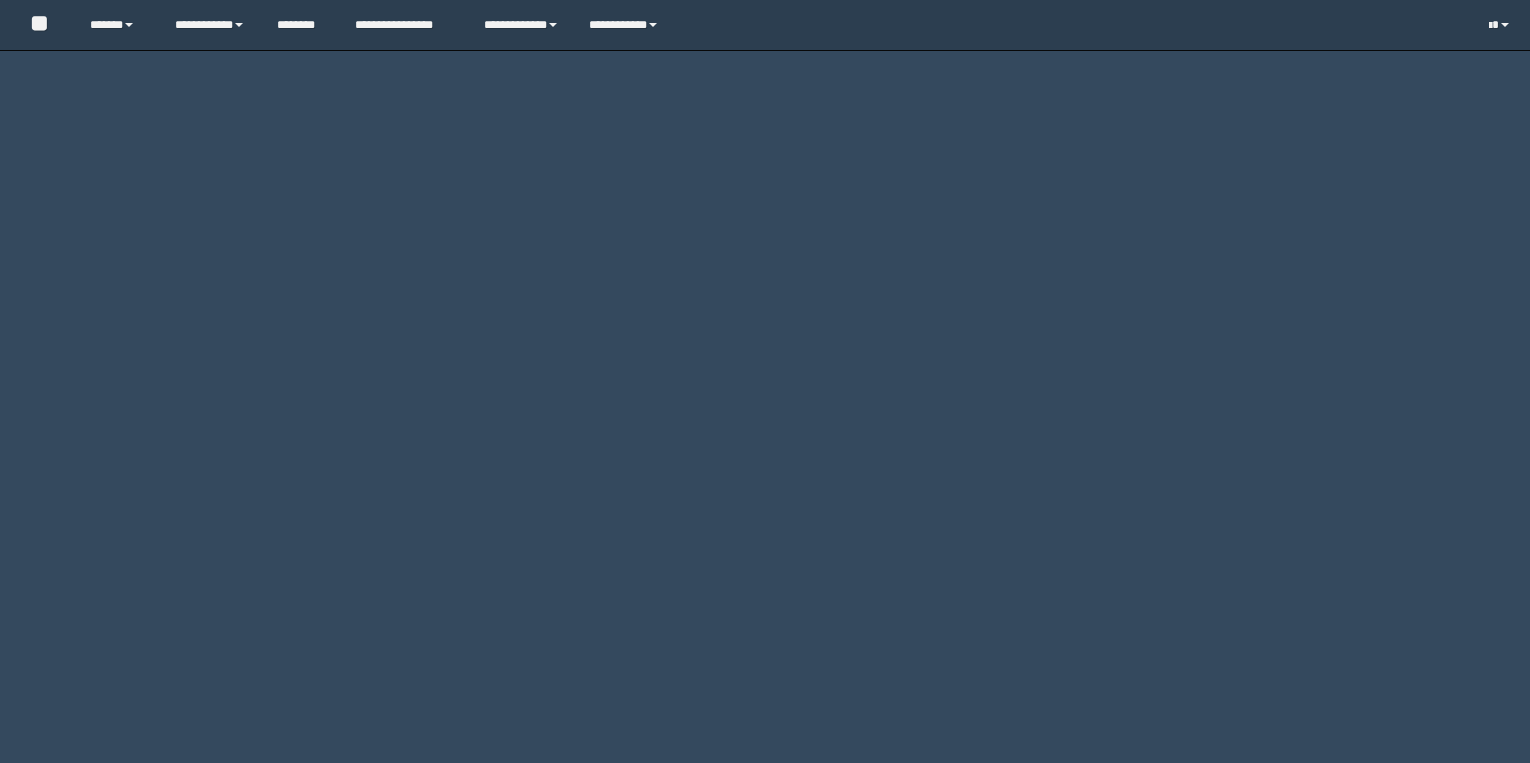 scroll, scrollTop: 0, scrollLeft: 0, axis: both 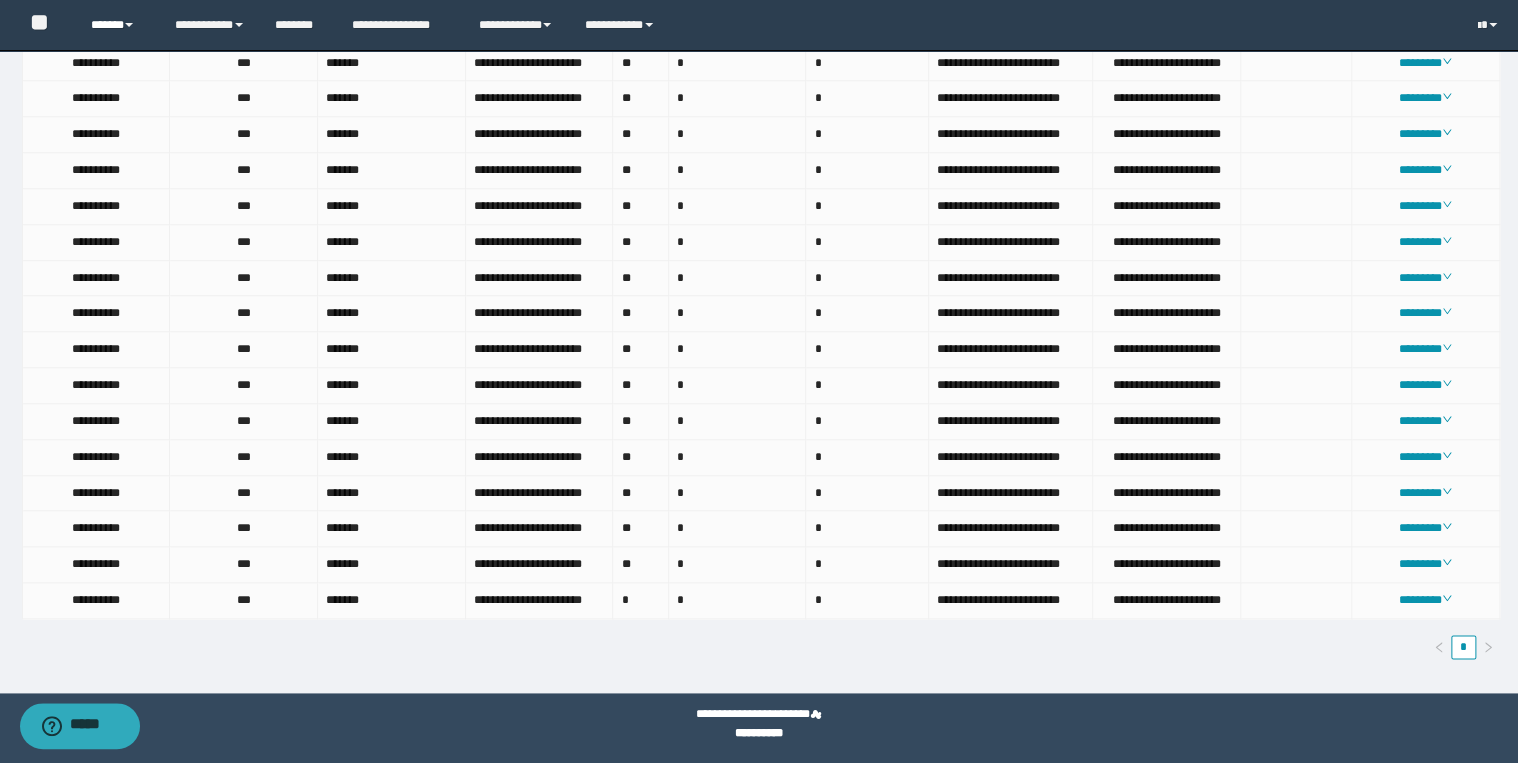 click on "******" at bounding box center [117, 25] 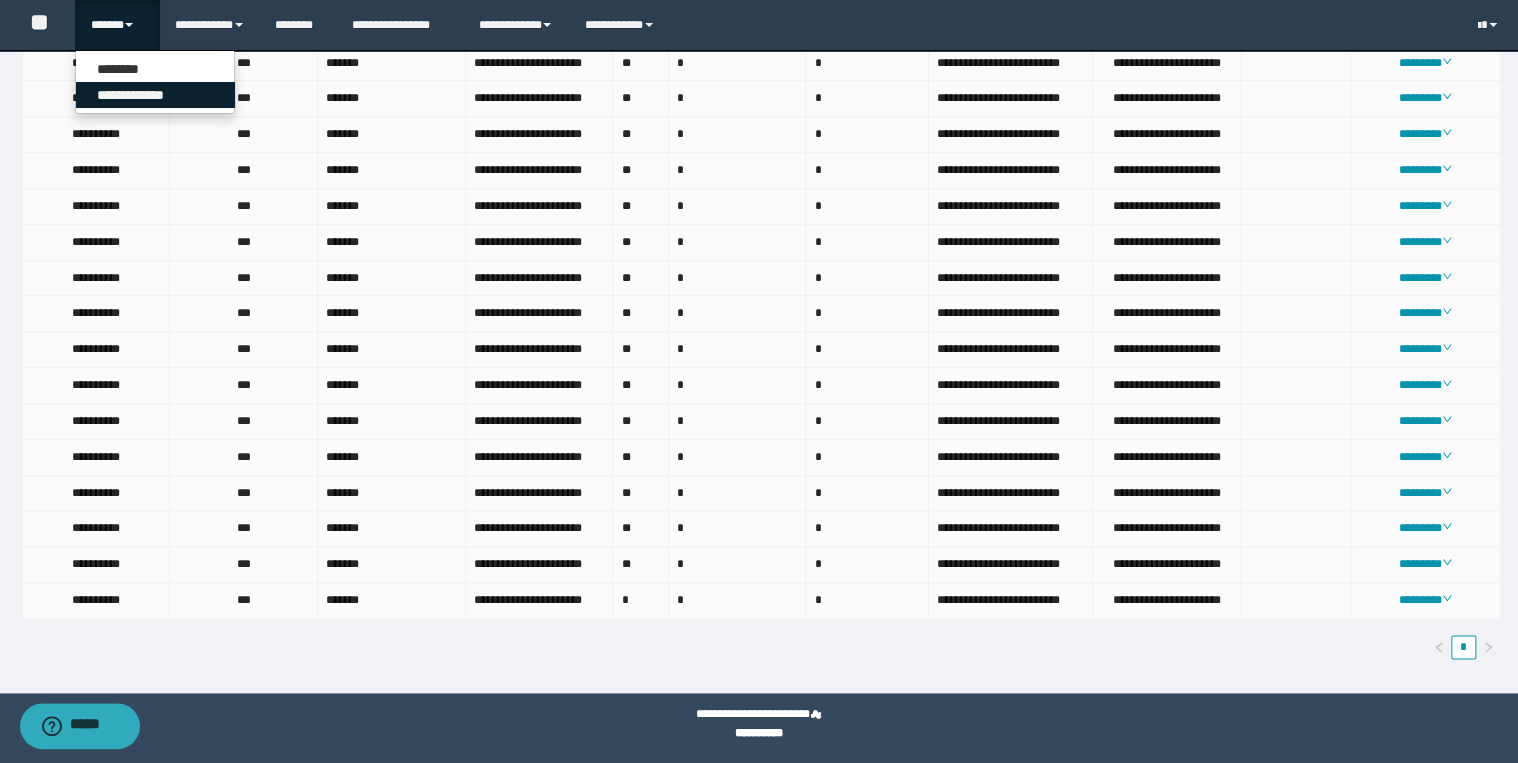 click on "**********" at bounding box center [155, 95] 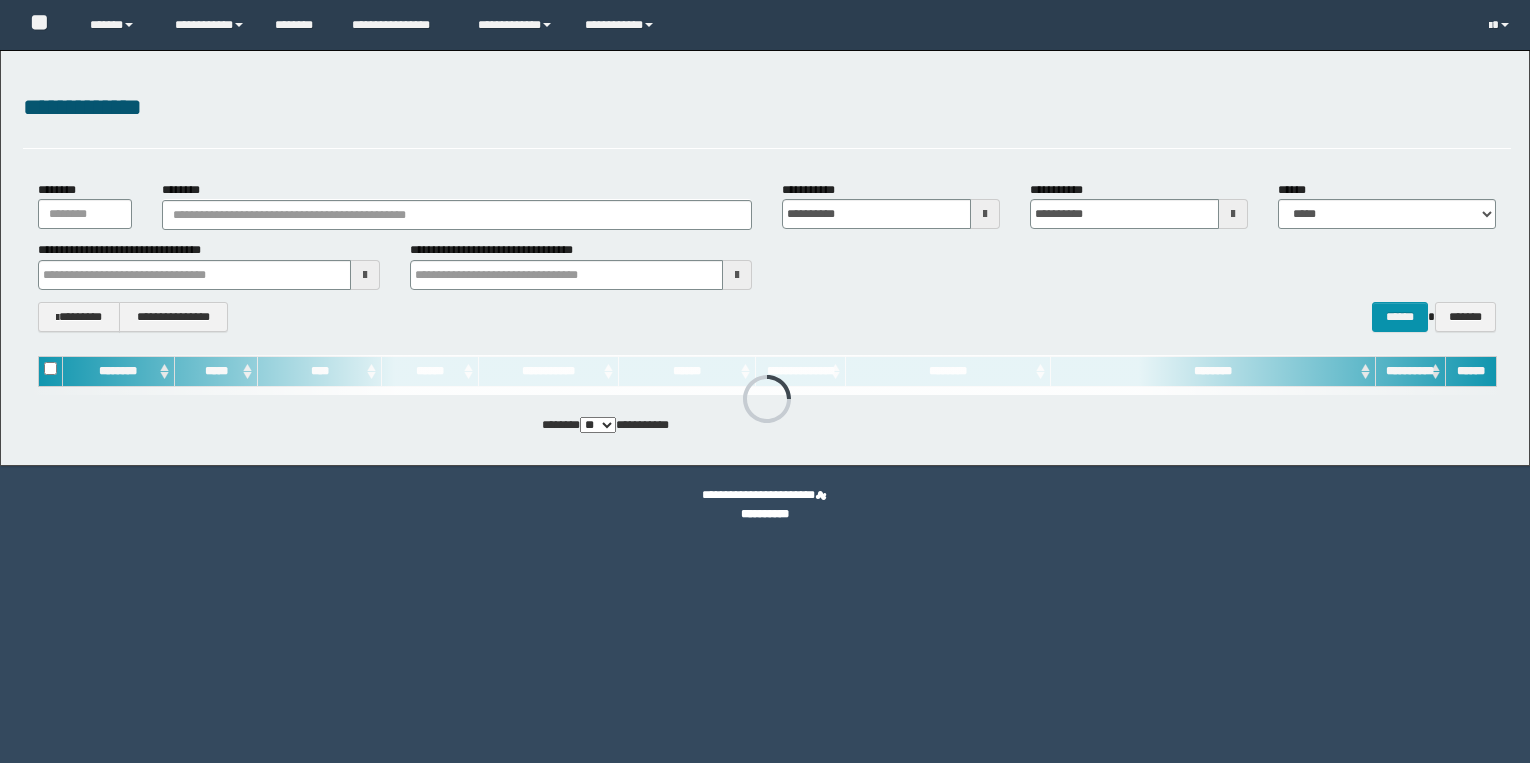 scroll, scrollTop: 0, scrollLeft: 0, axis: both 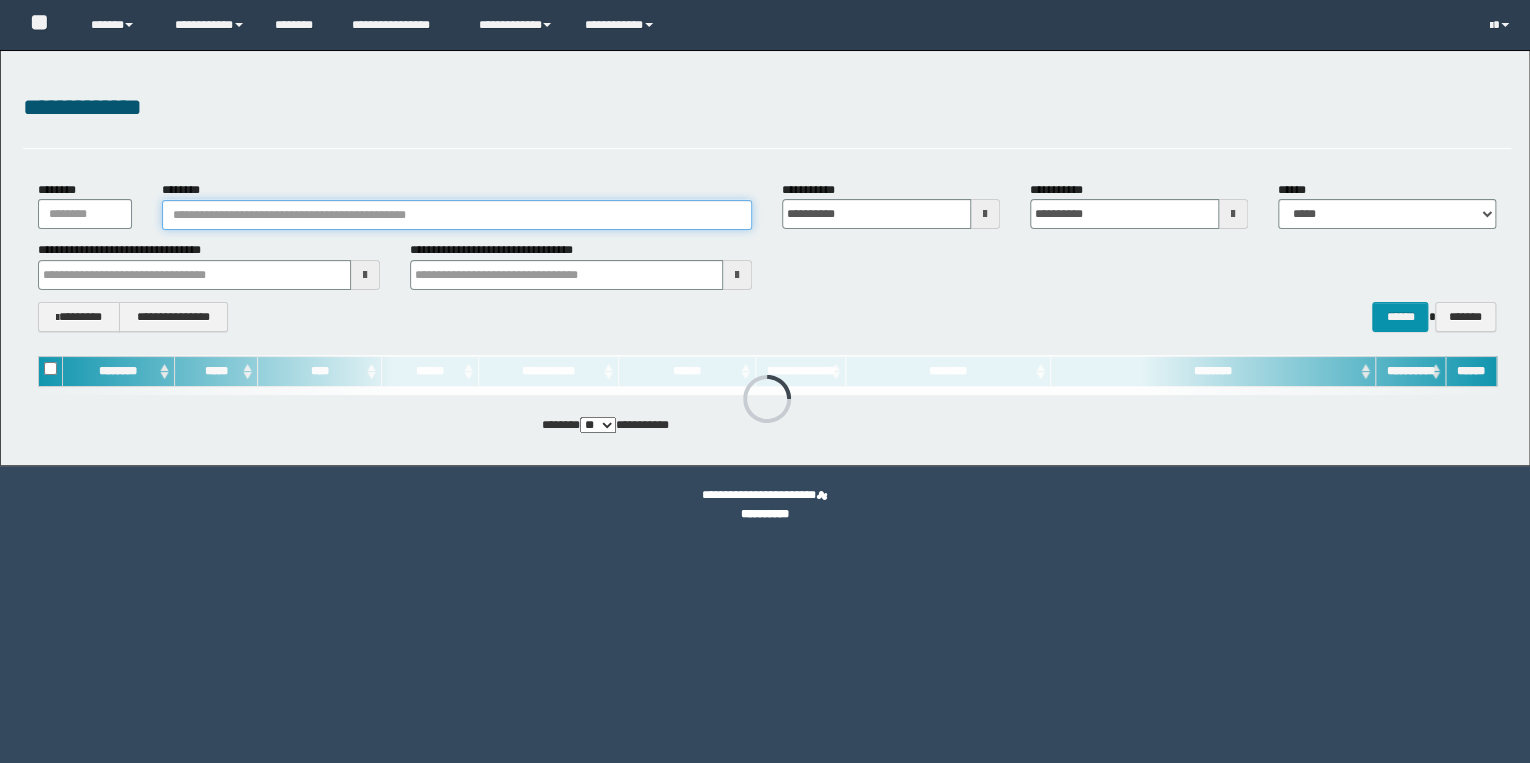 click on "********" at bounding box center (457, 215) 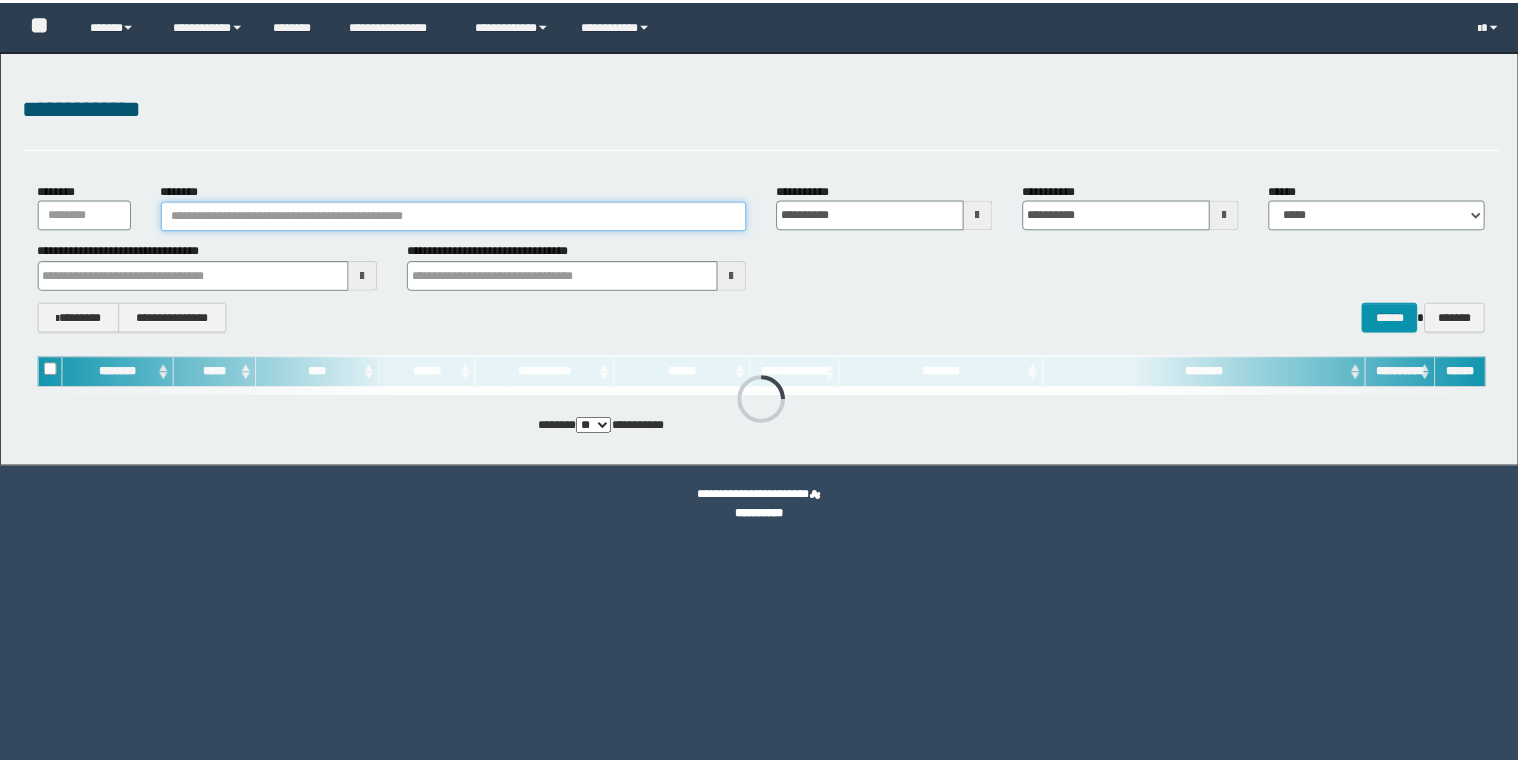 scroll, scrollTop: 0, scrollLeft: 0, axis: both 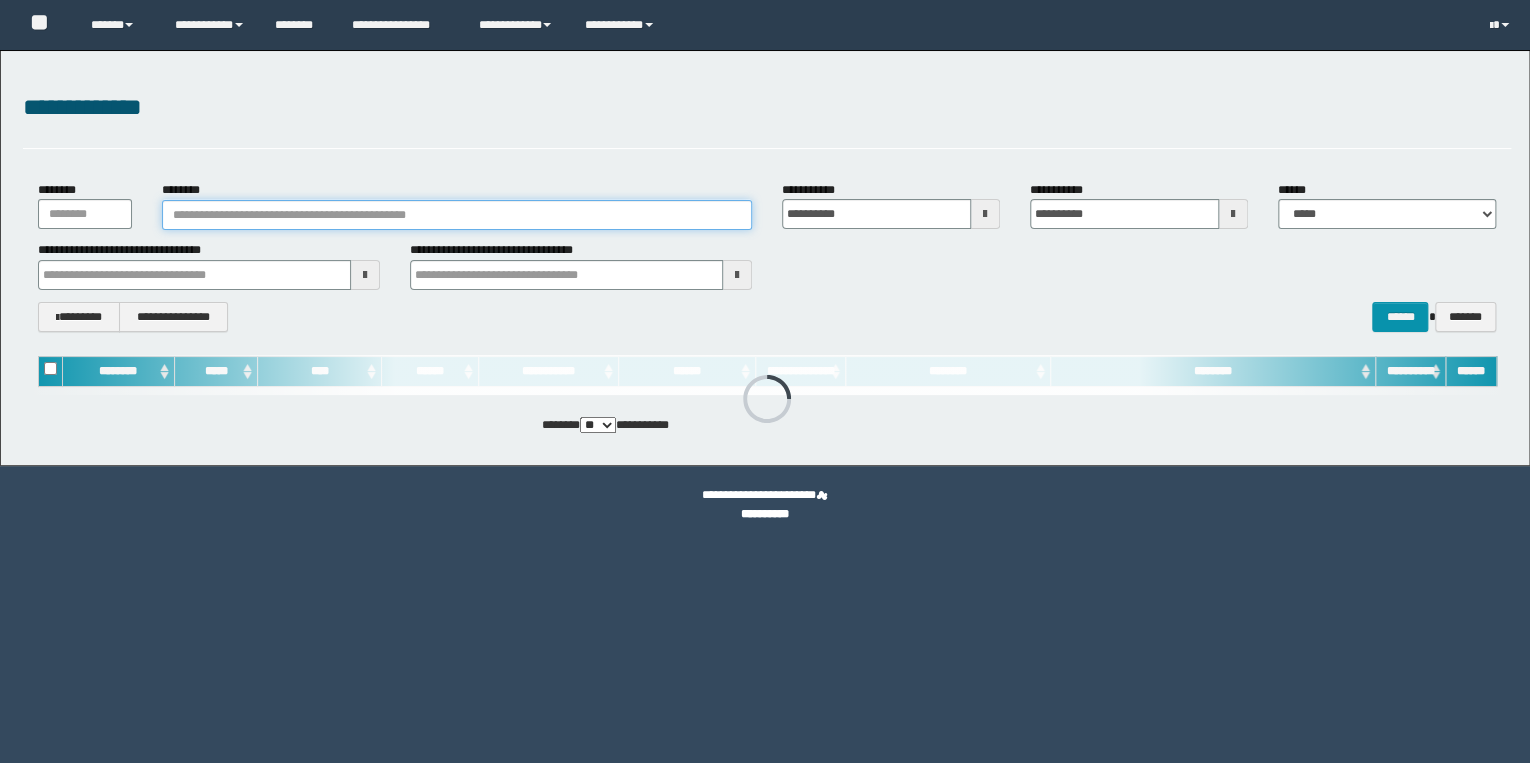 paste on "**********" 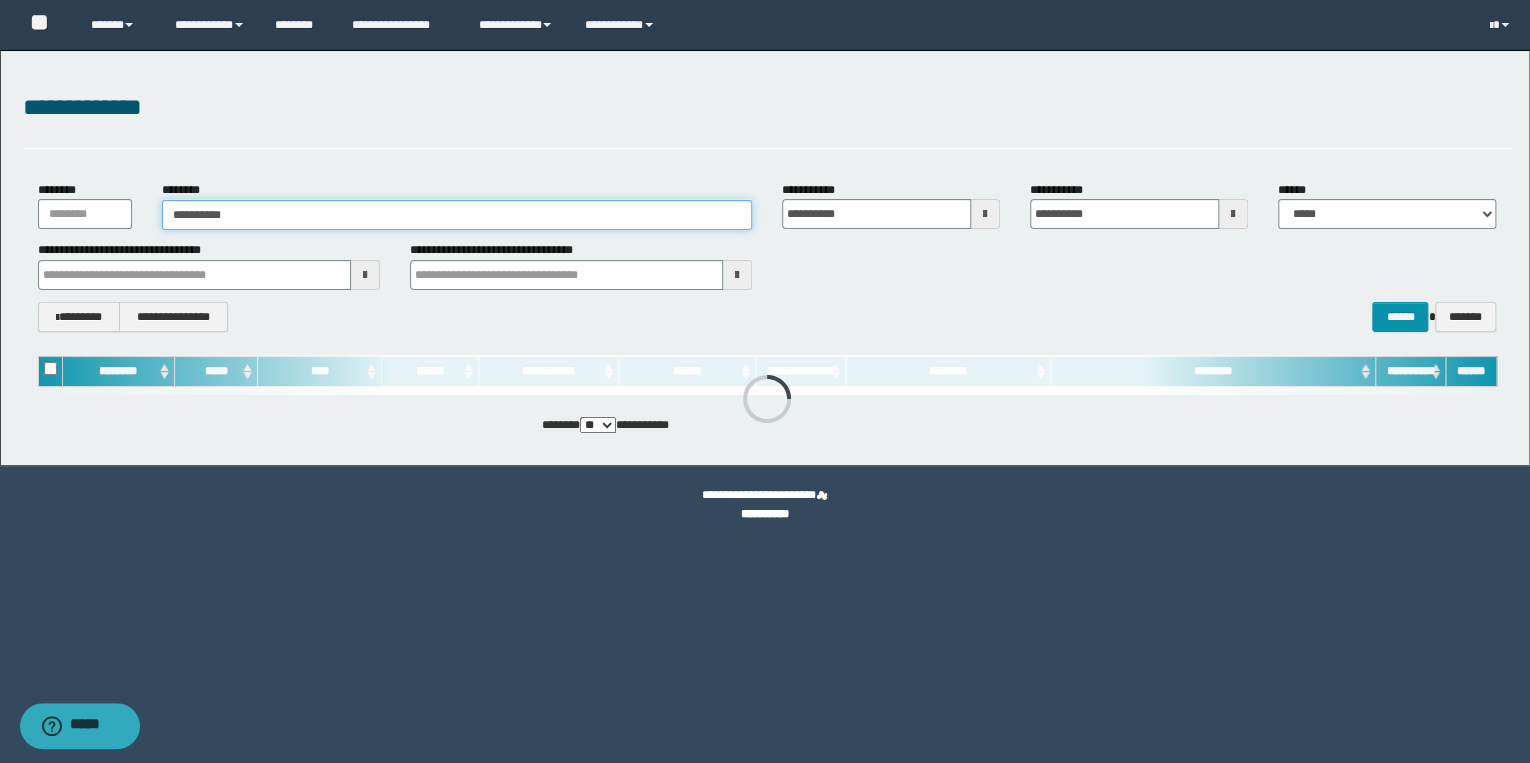 drag, startPoint x: 240, startPoint y: 211, endPoint x: 138, endPoint y: 212, distance: 102.0049 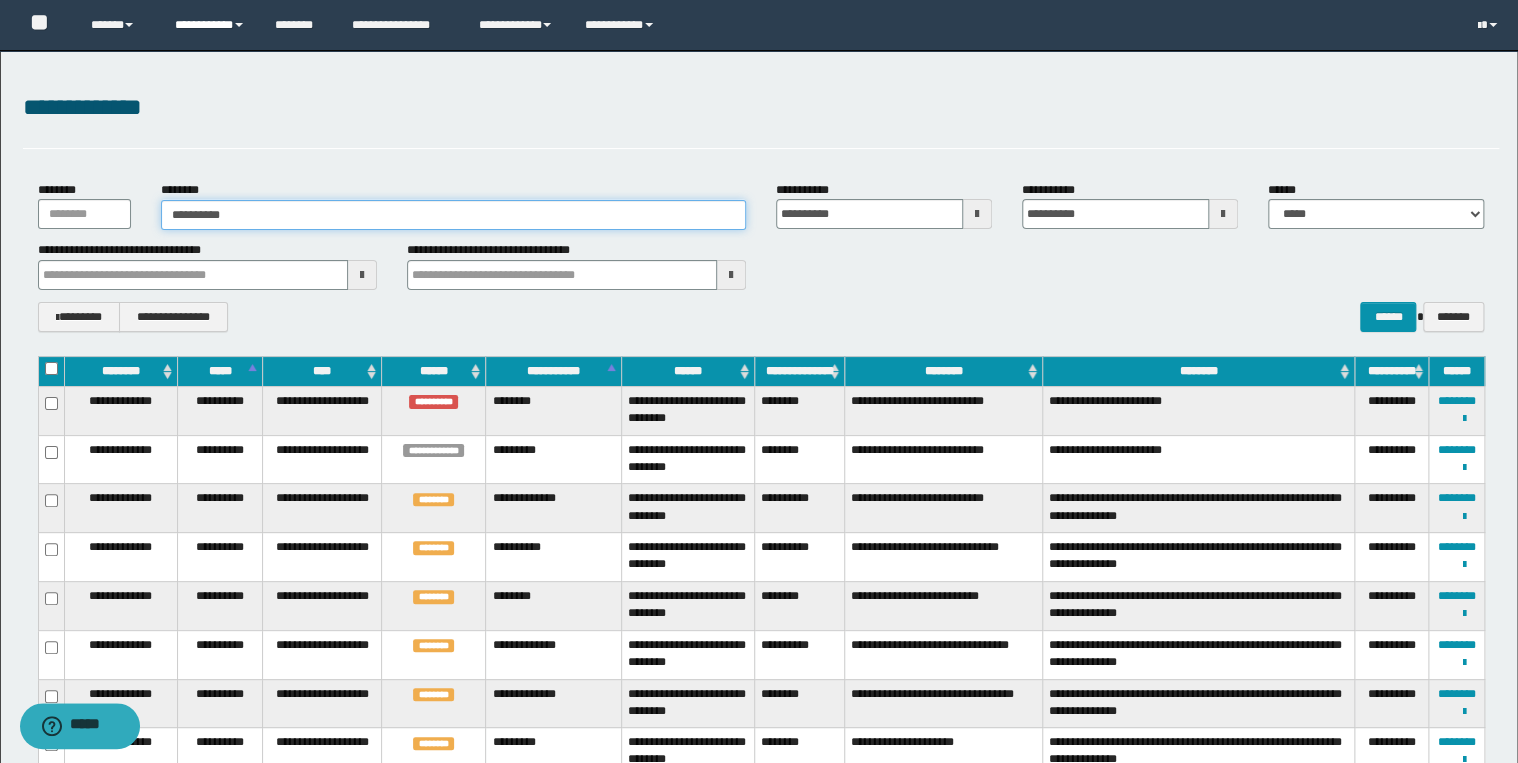type on "**********" 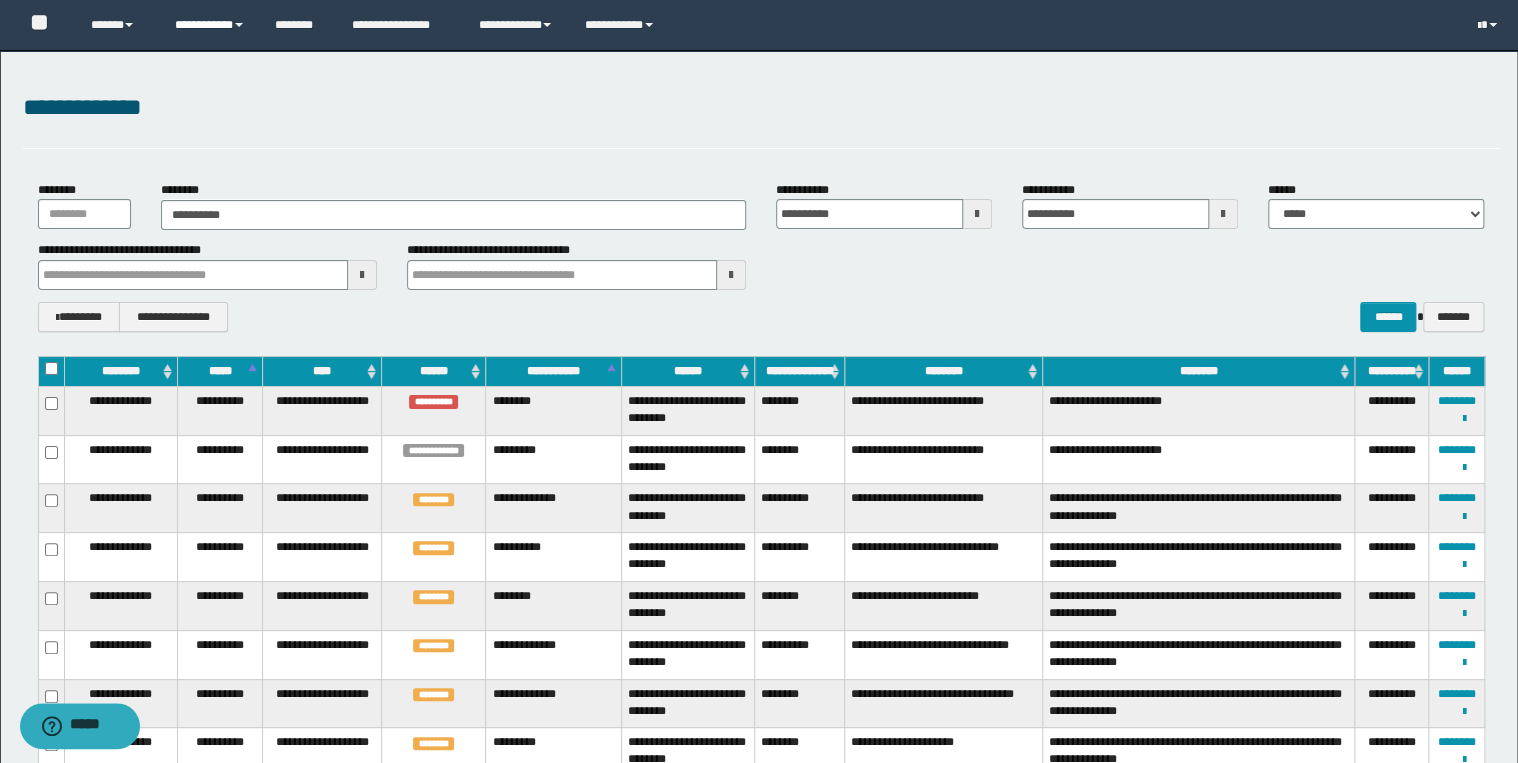 click on "**********" at bounding box center (210, 25) 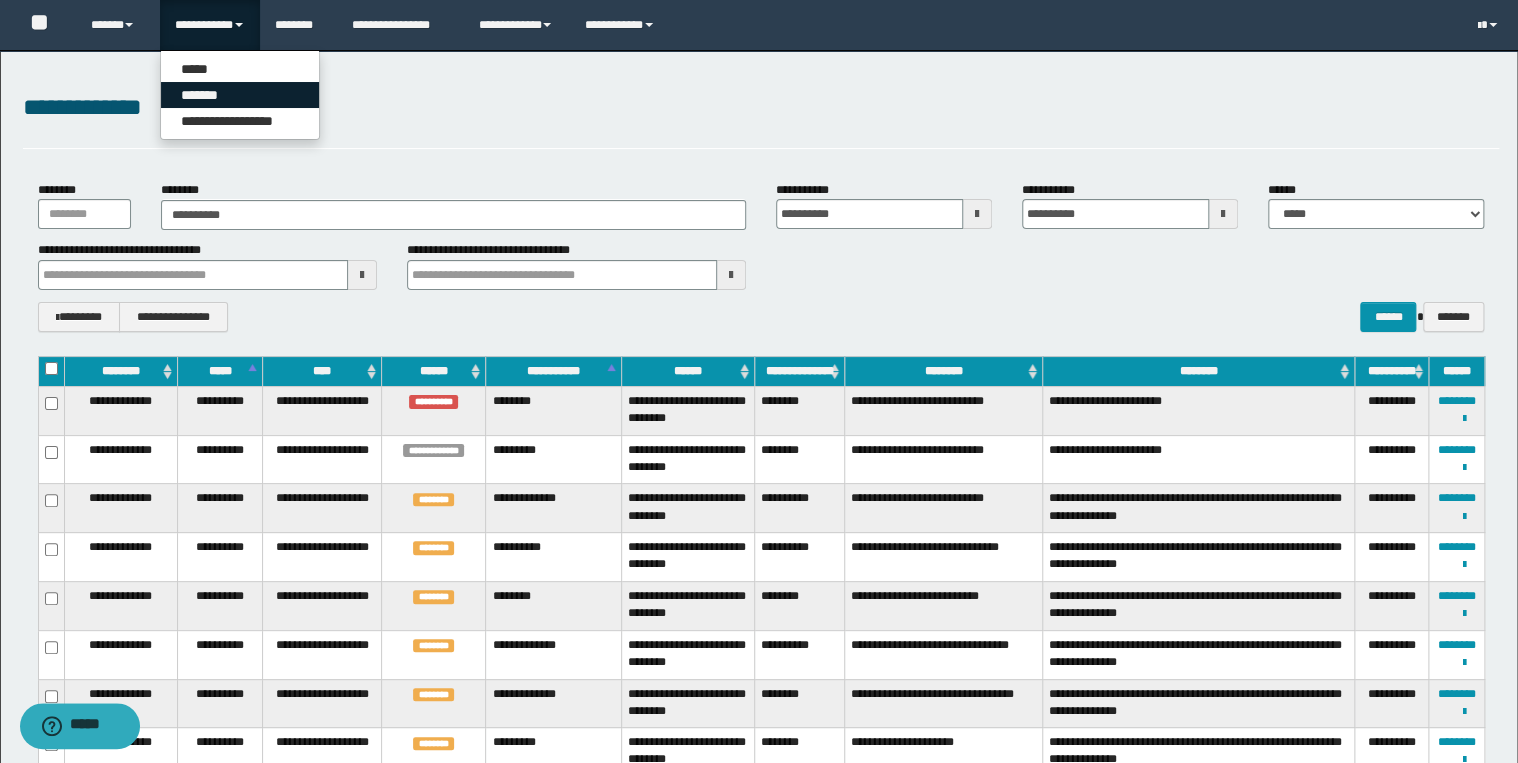click on "*******" at bounding box center (240, 95) 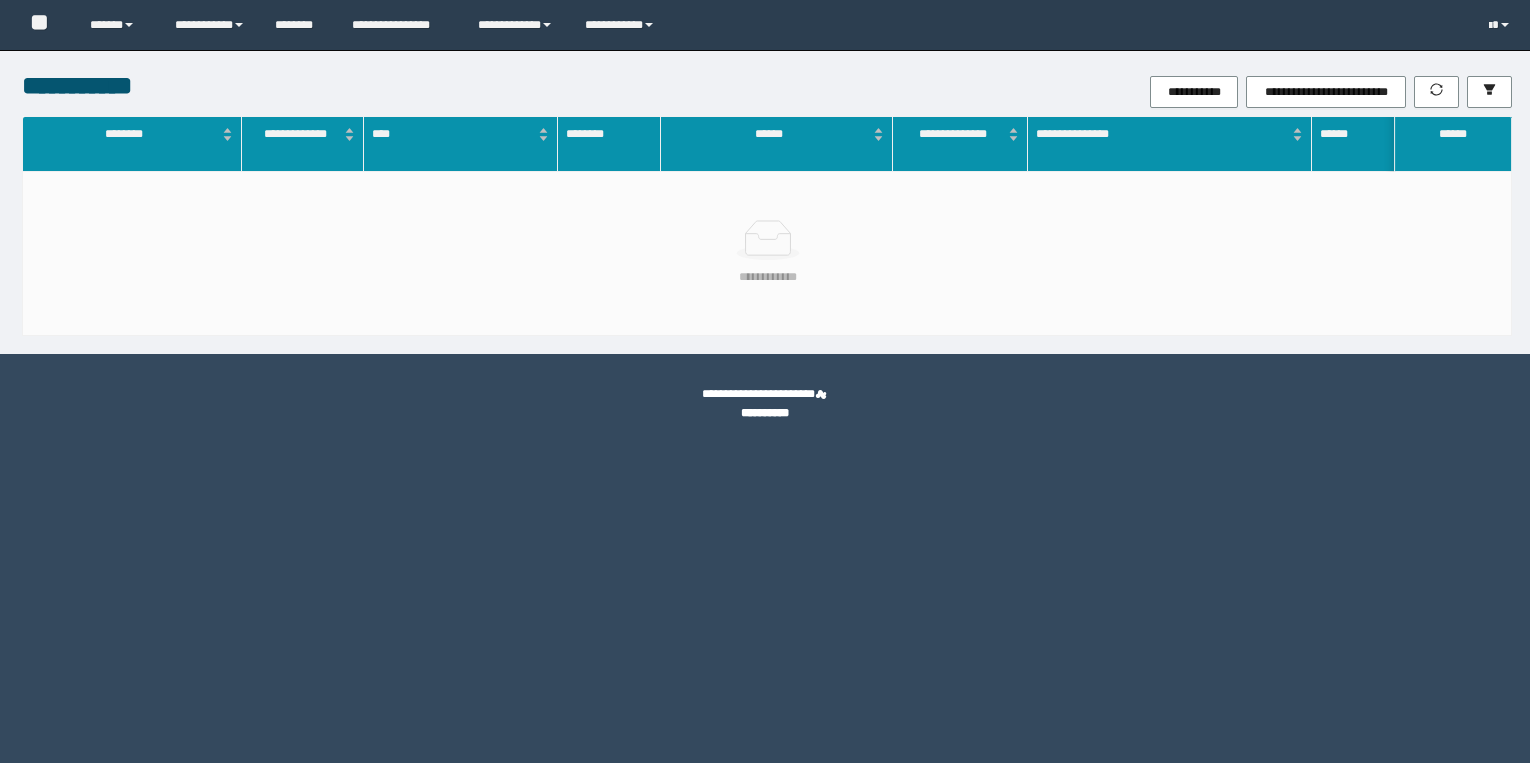 scroll, scrollTop: 0, scrollLeft: 0, axis: both 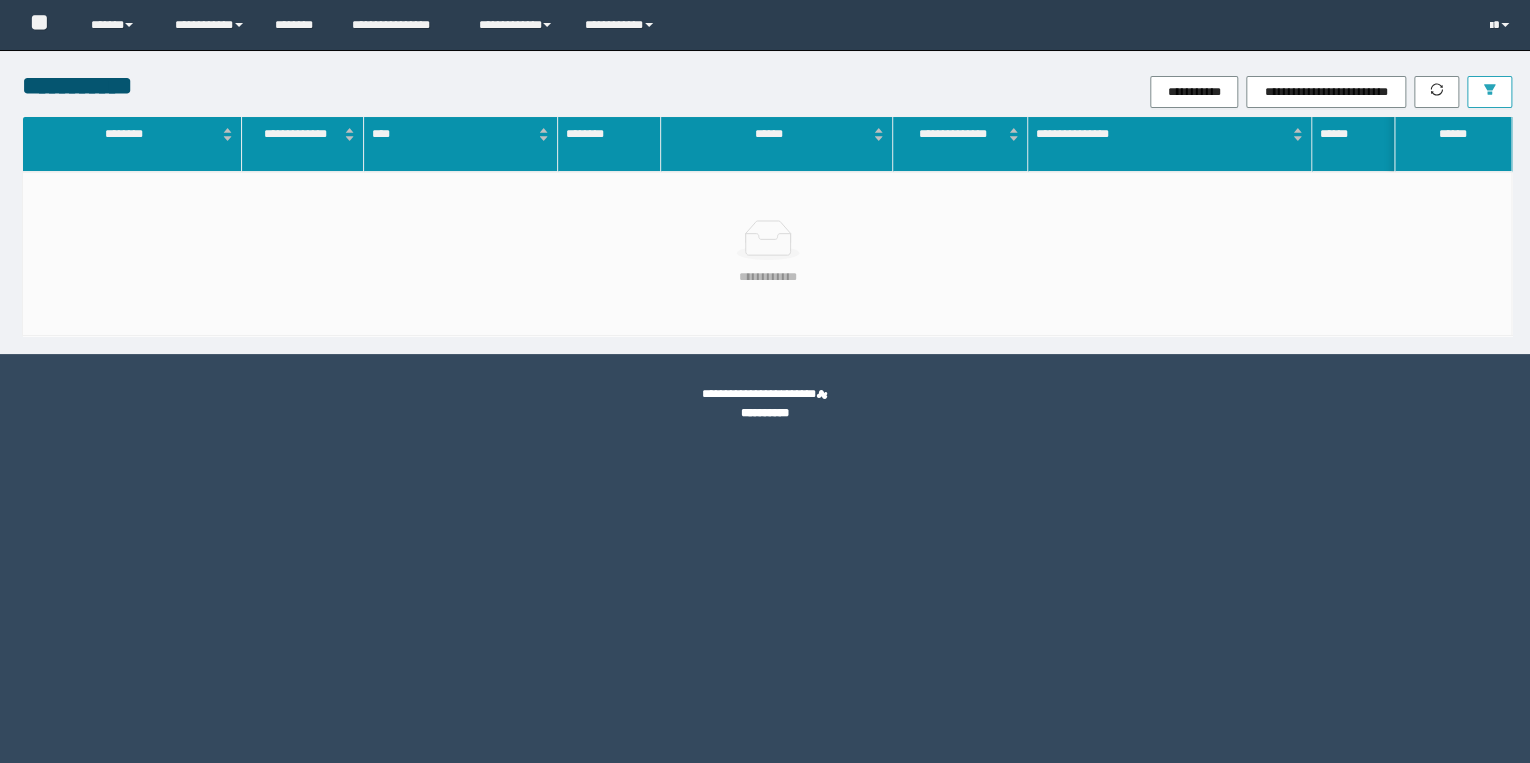 click 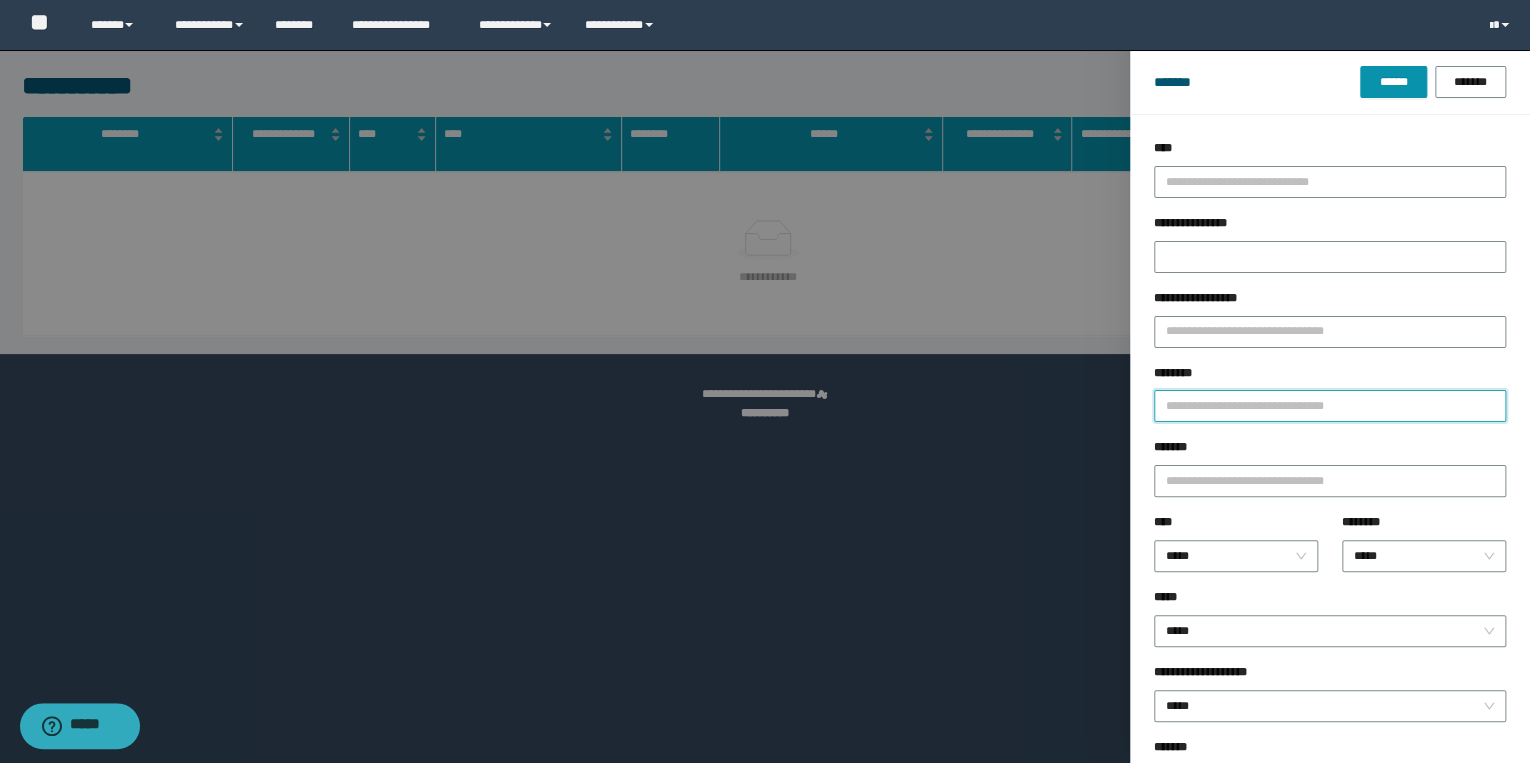 click on "********" at bounding box center (1330, 406) 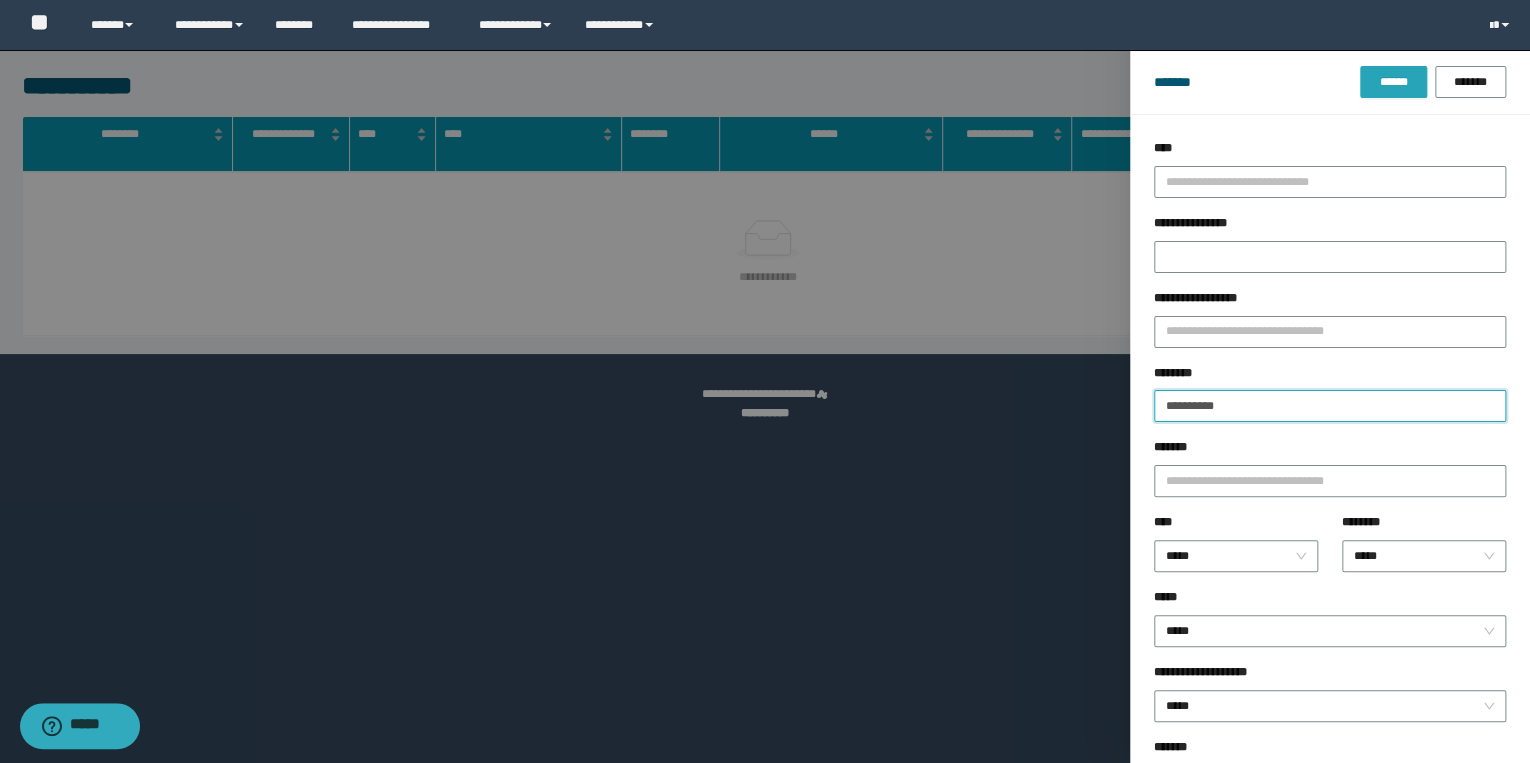 type on "**********" 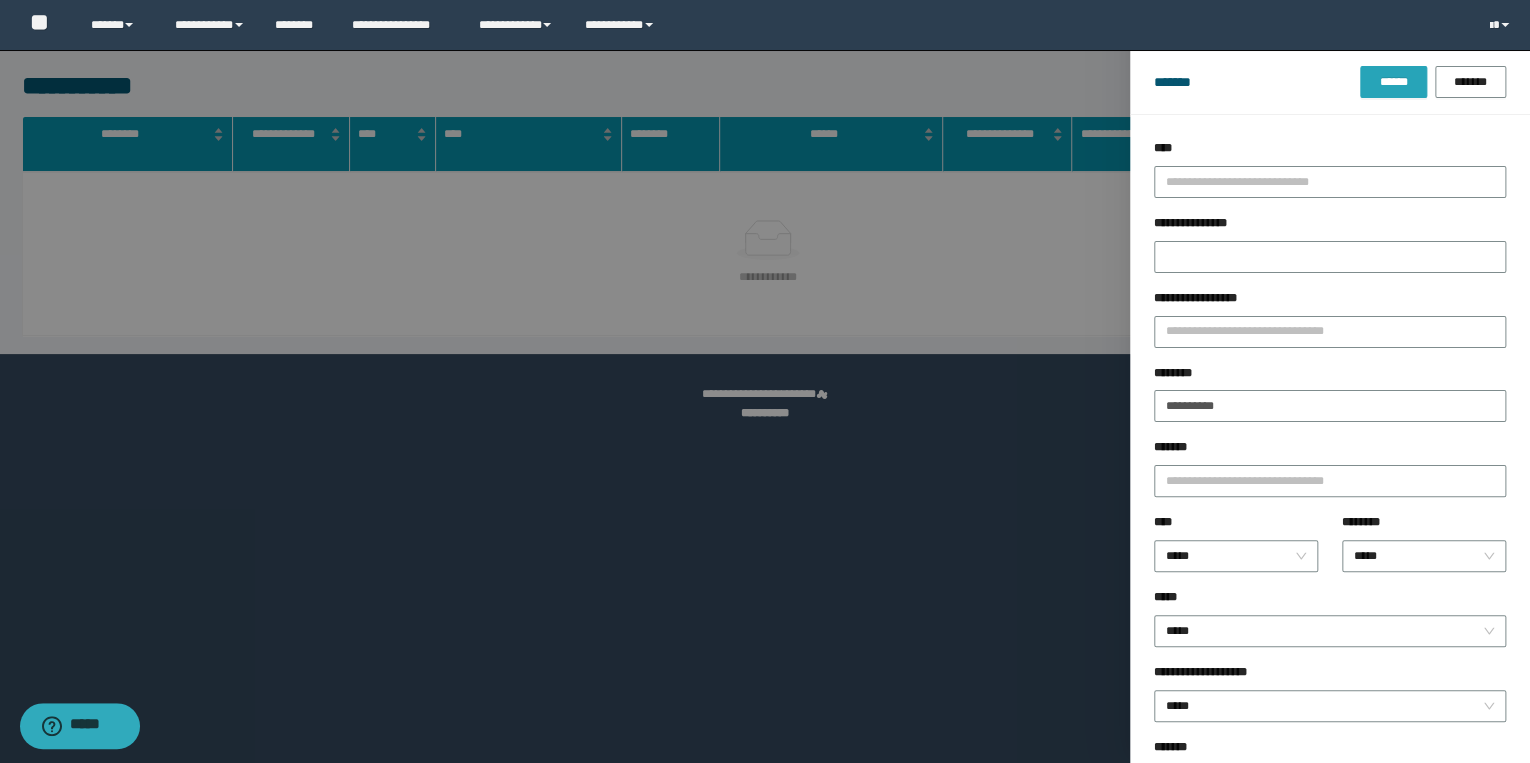 click on "******" at bounding box center [1393, 82] 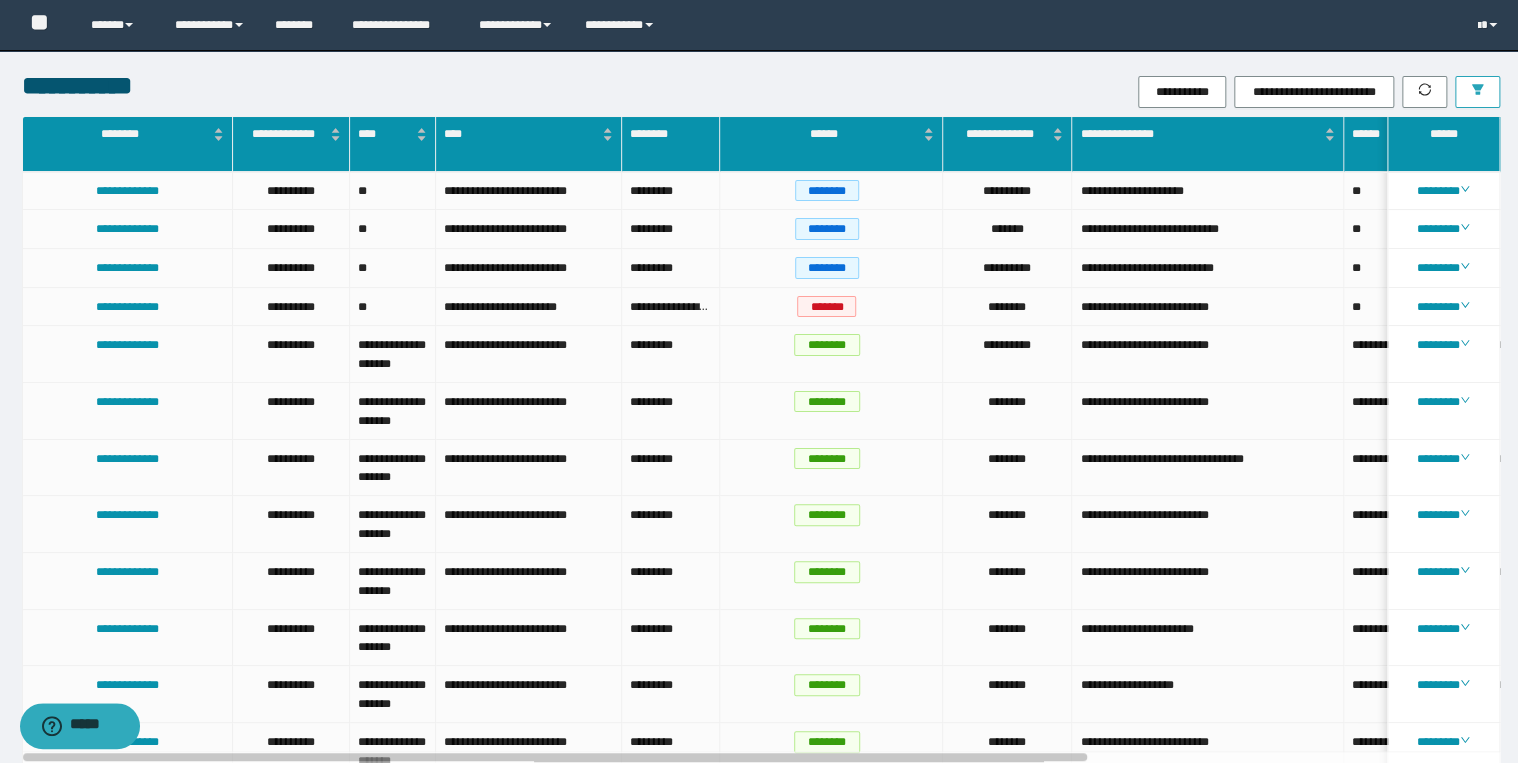 click 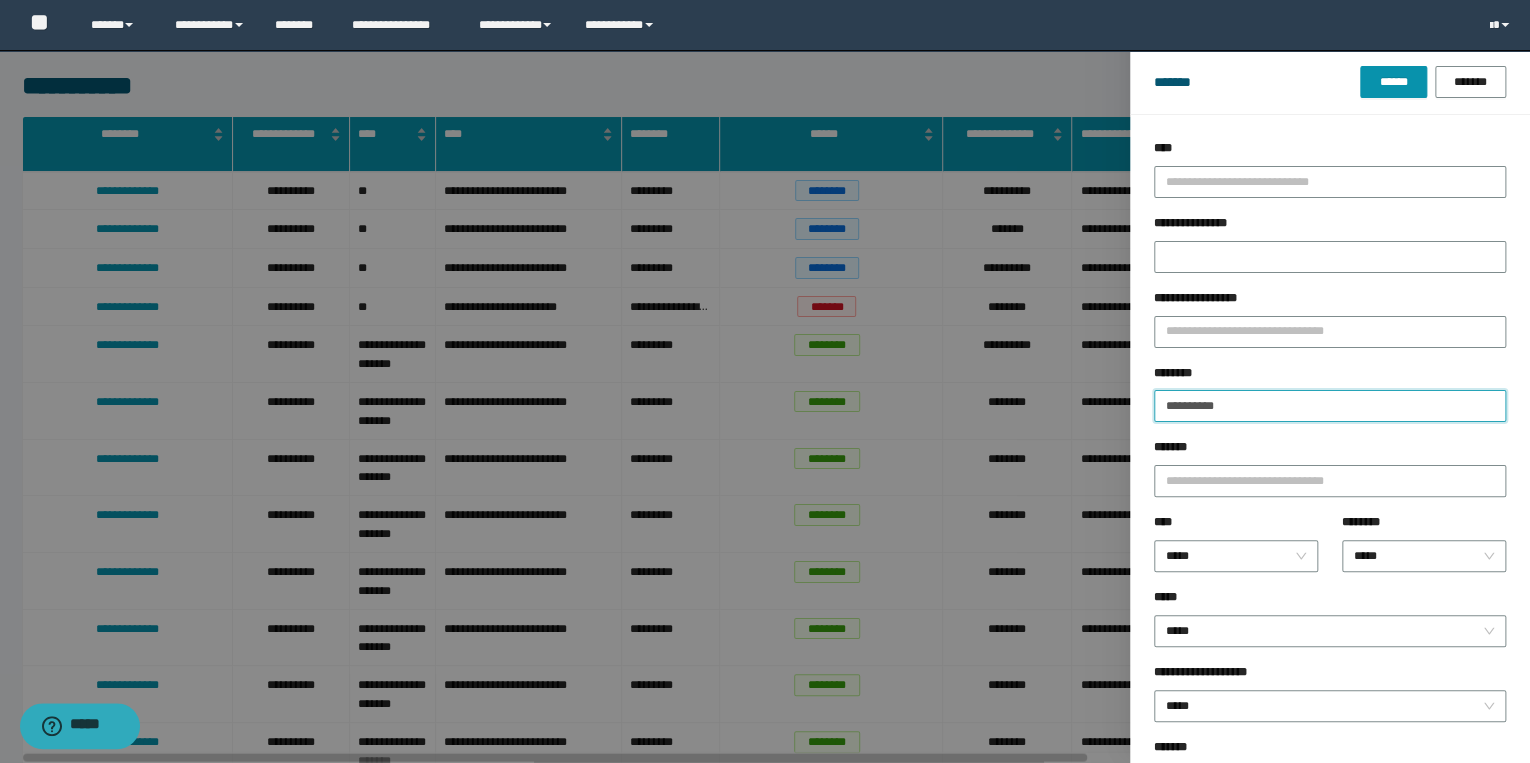 click on "**********" at bounding box center (1330, 406) 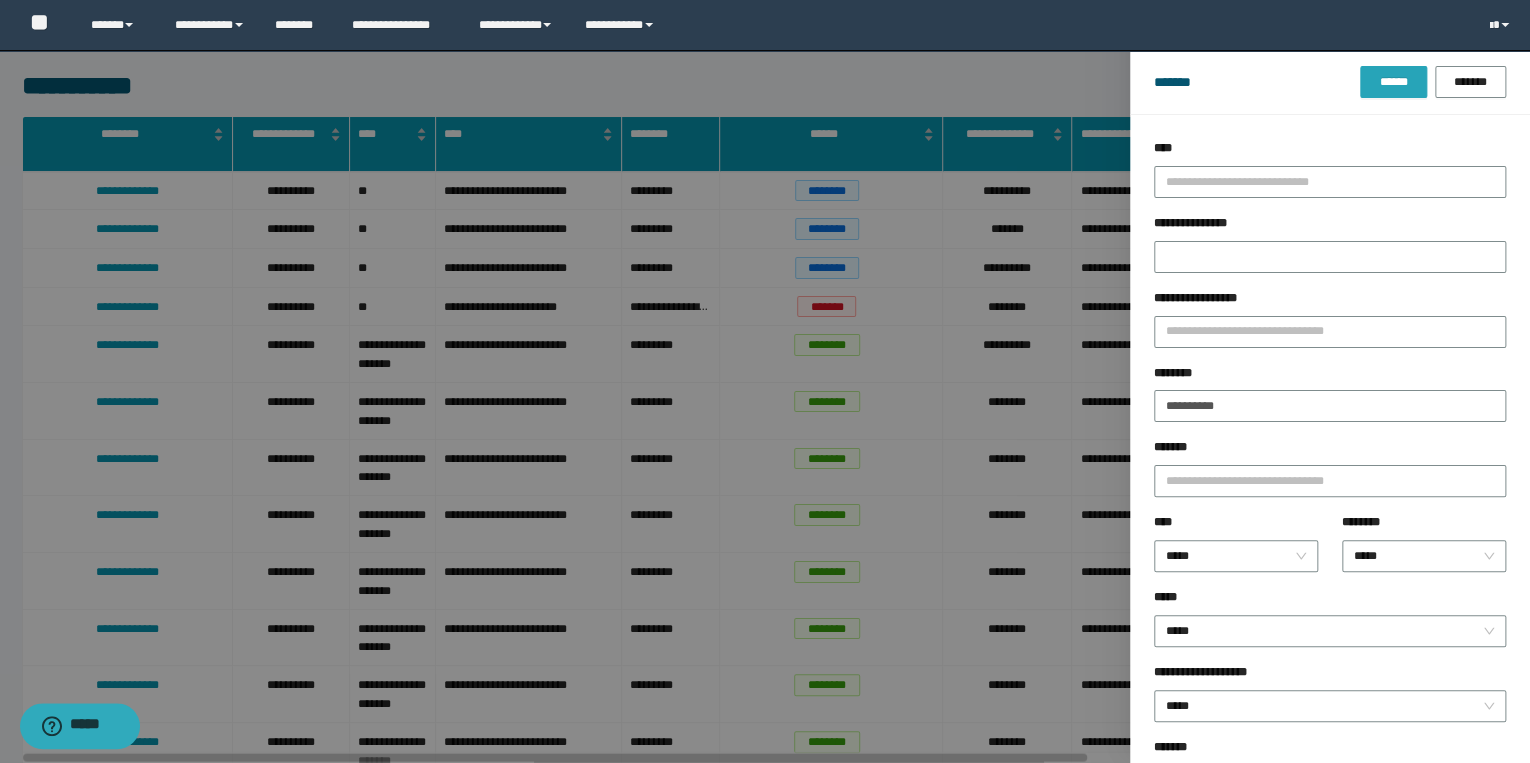 click on "******" at bounding box center (1393, 82) 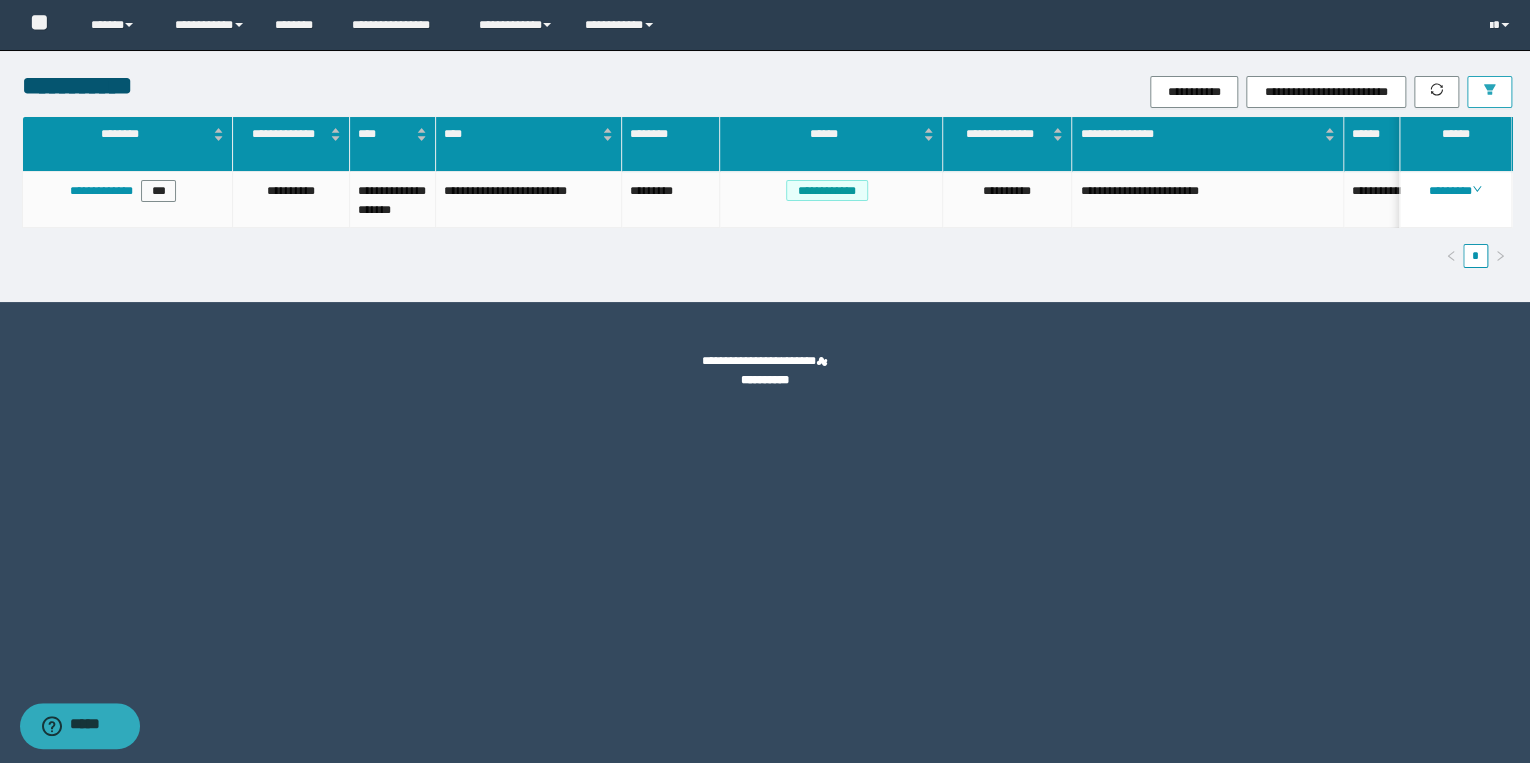 type 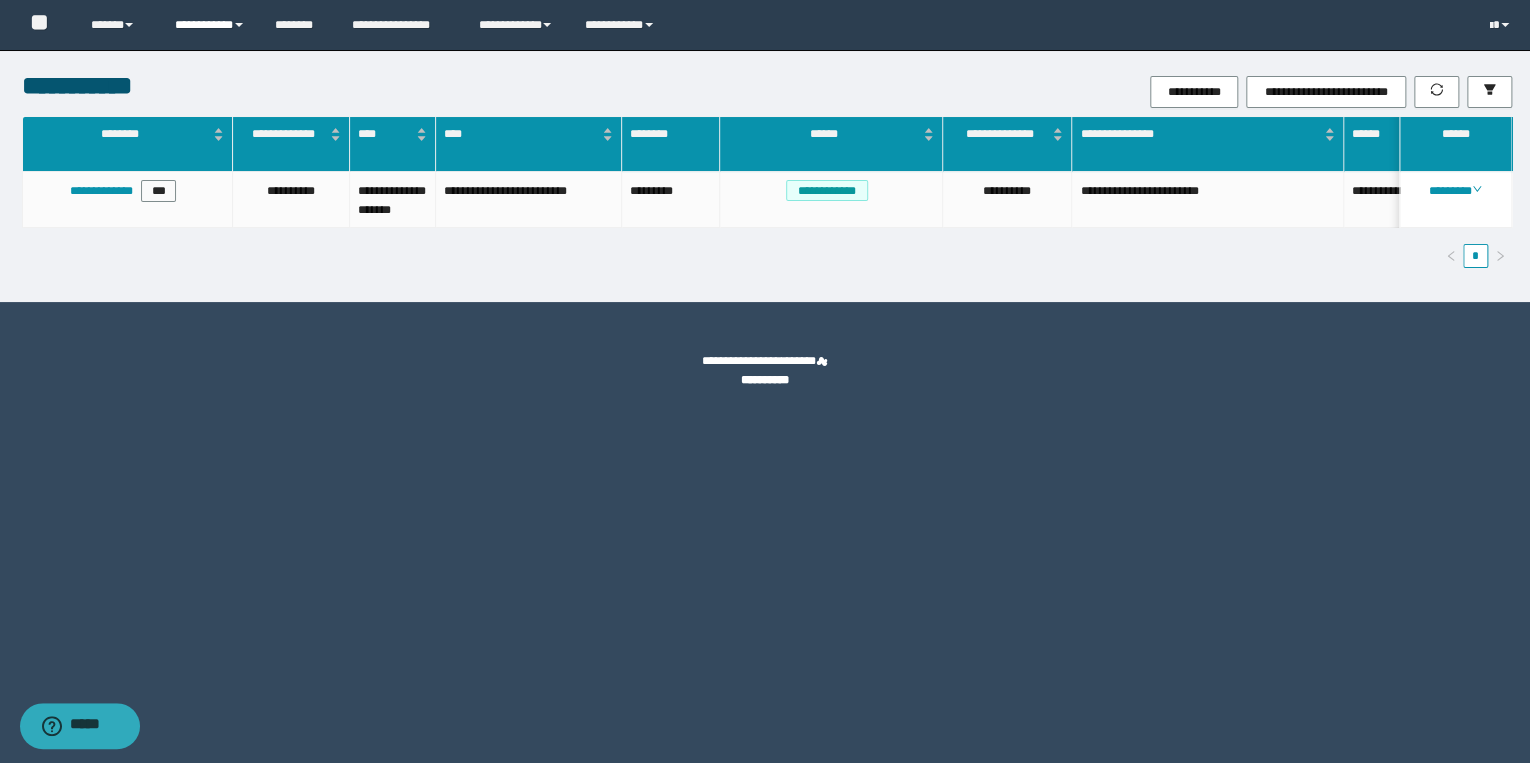click on "**********" at bounding box center (210, 25) 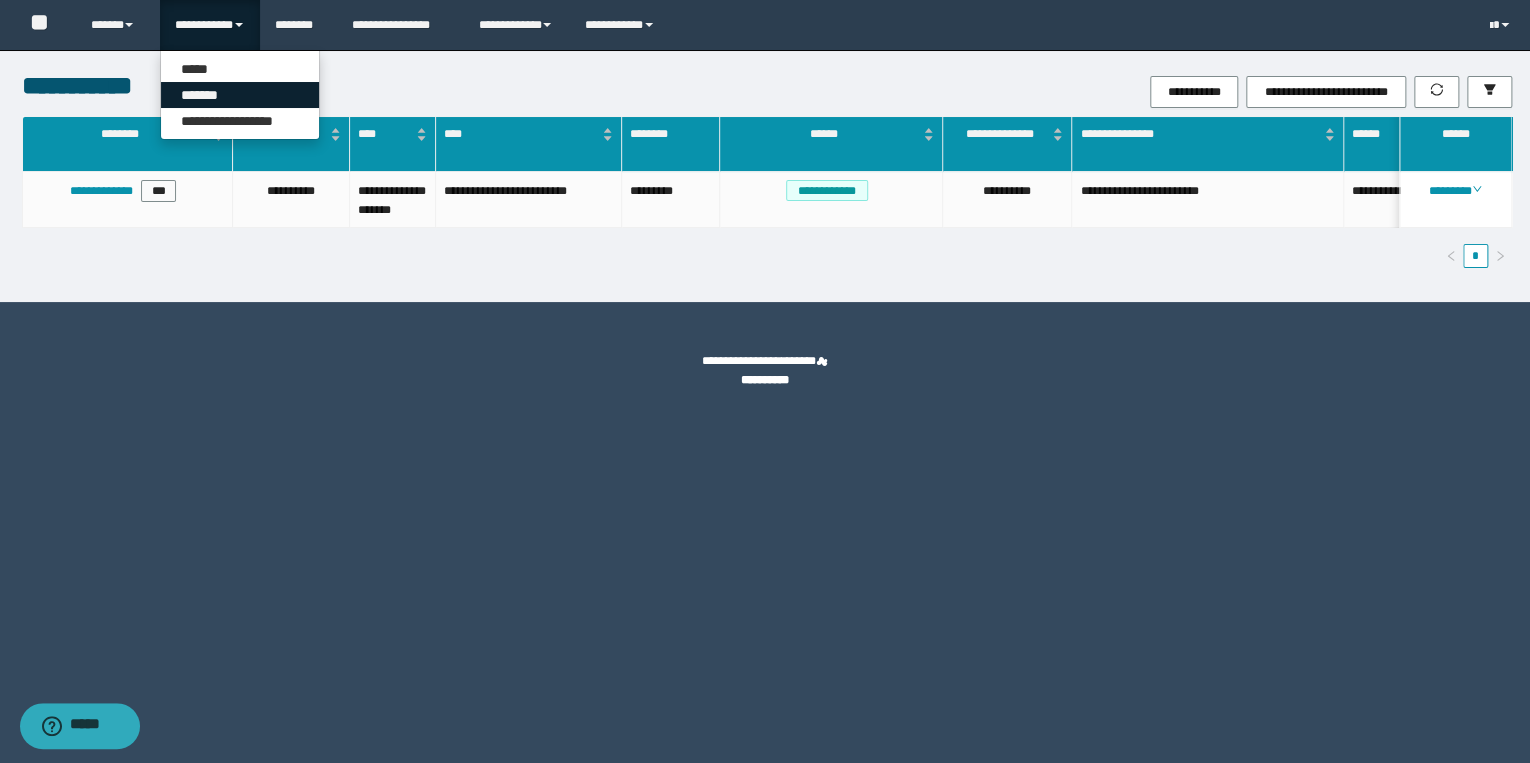 click on "*******" at bounding box center [240, 95] 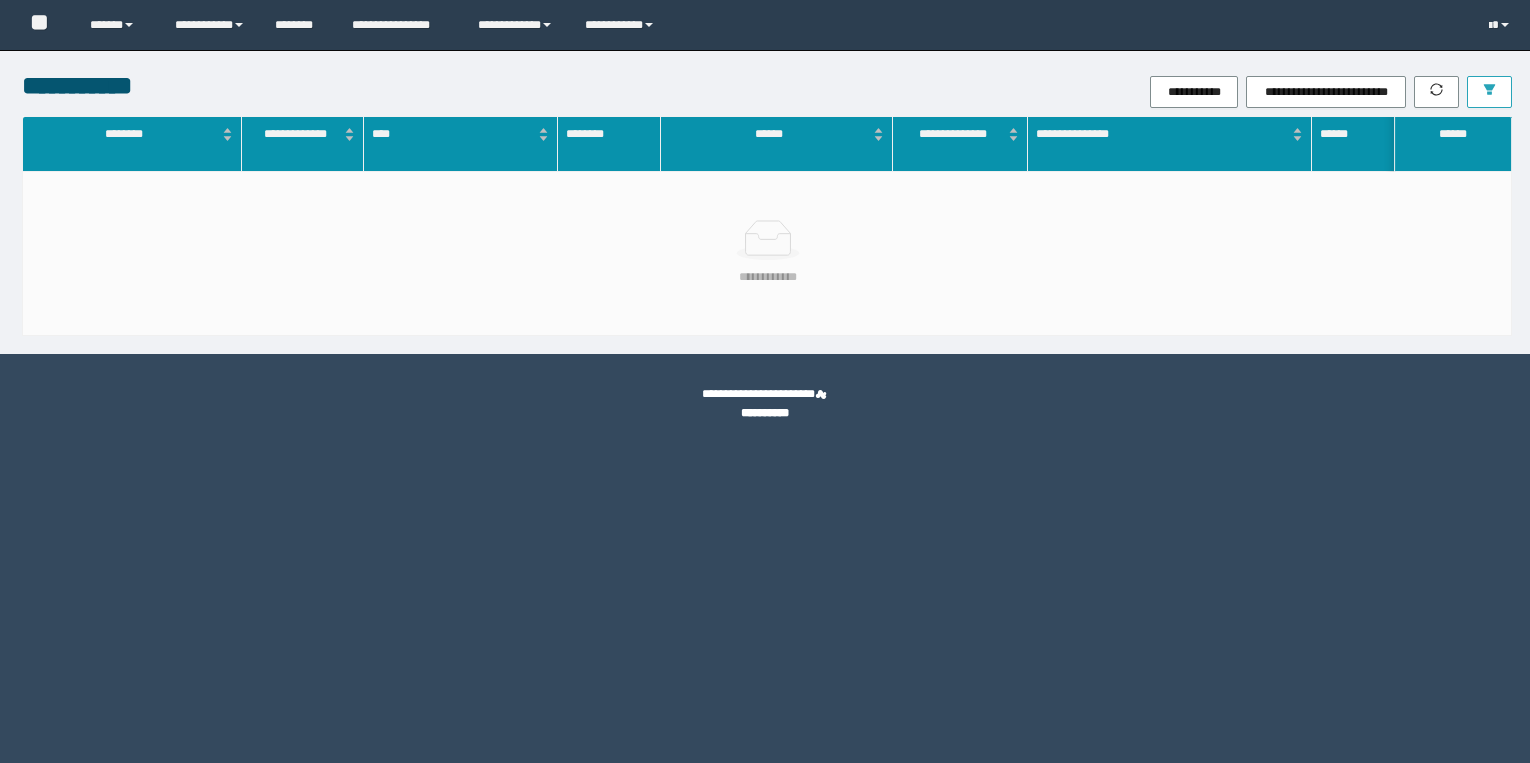 scroll, scrollTop: 0, scrollLeft: 0, axis: both 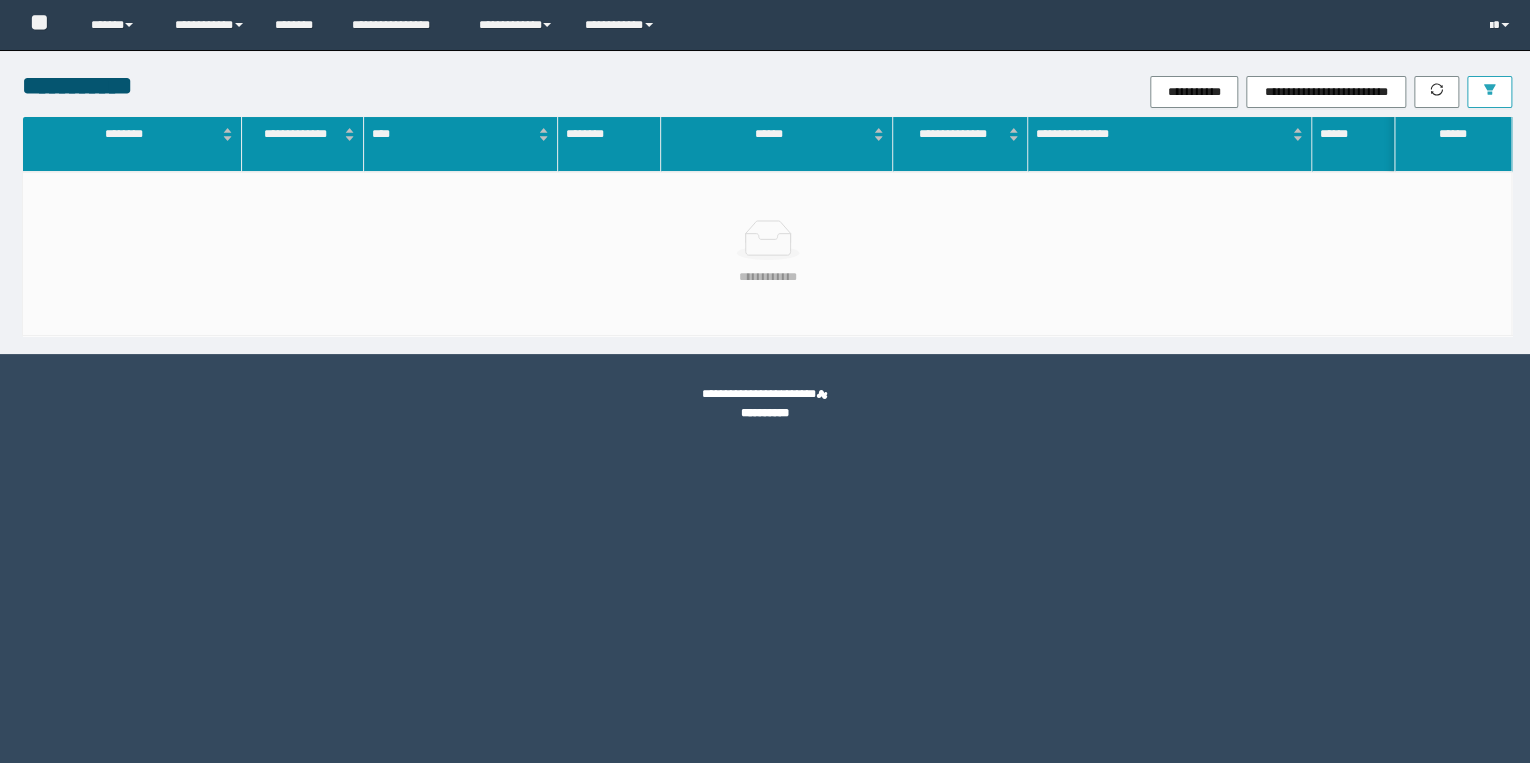 click at bounding box center (1489, 92) 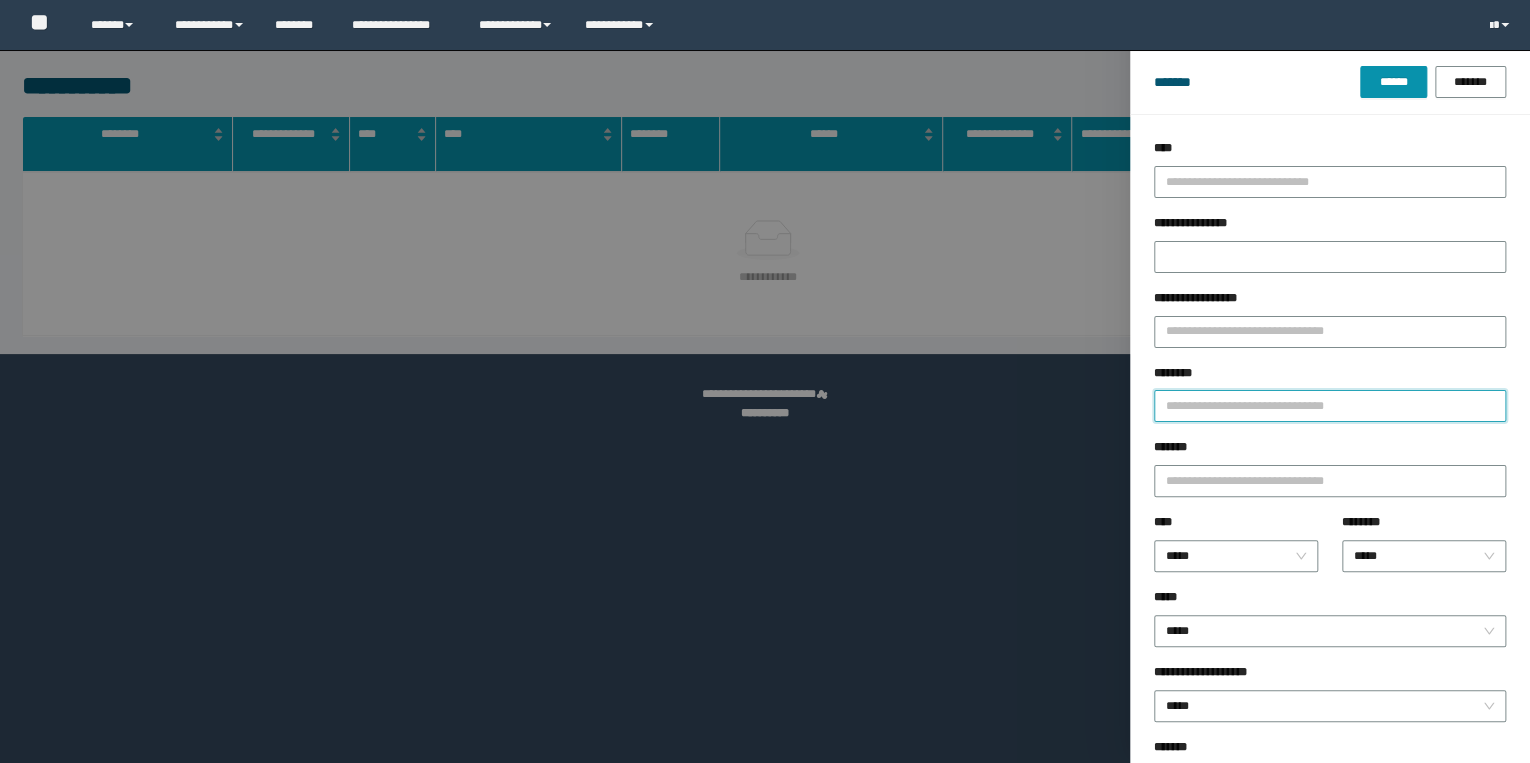 click on "********" at bounding box center (1330, 406) 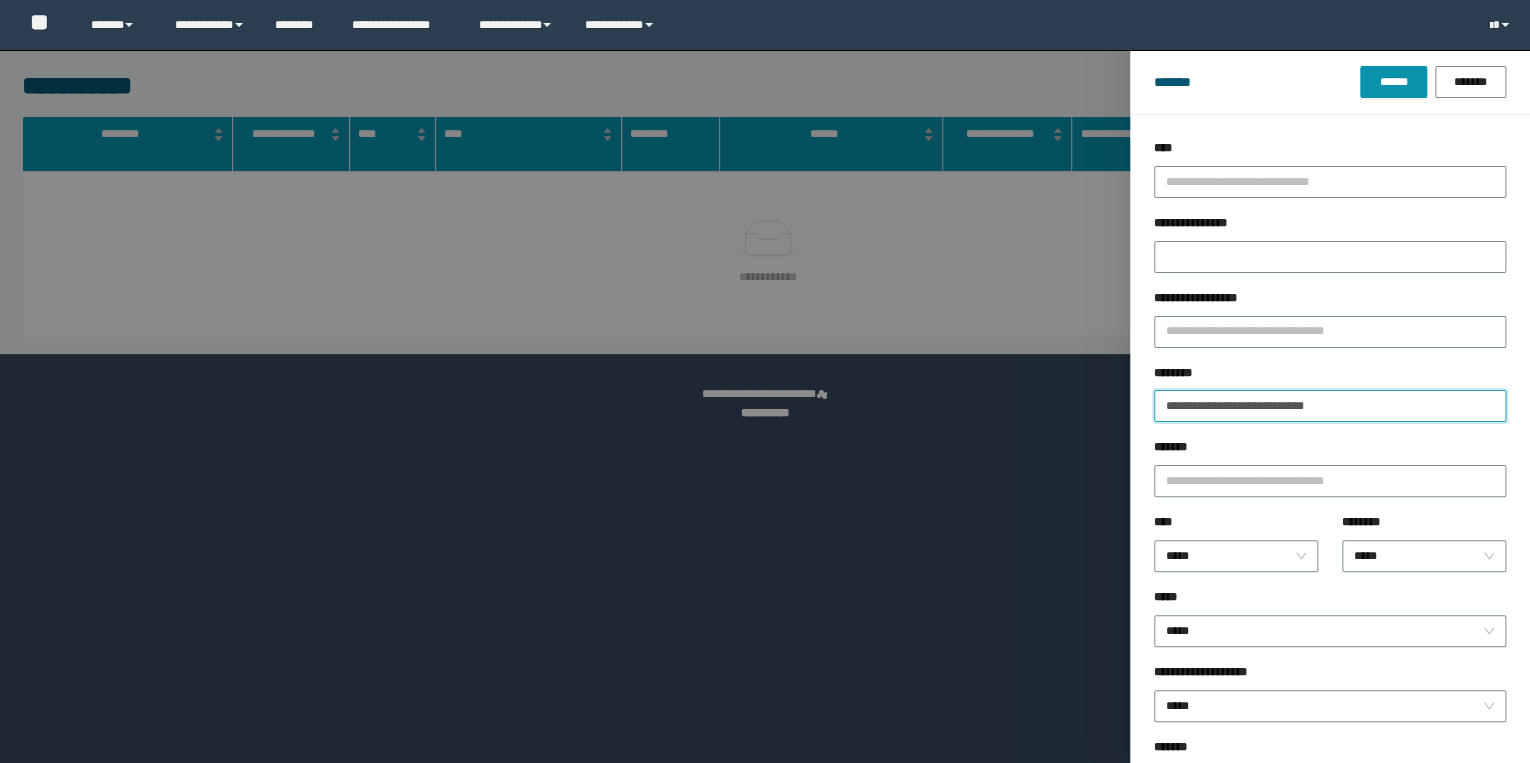 scroll, scrollTop: 0, scrollLeft: 0, axis: both 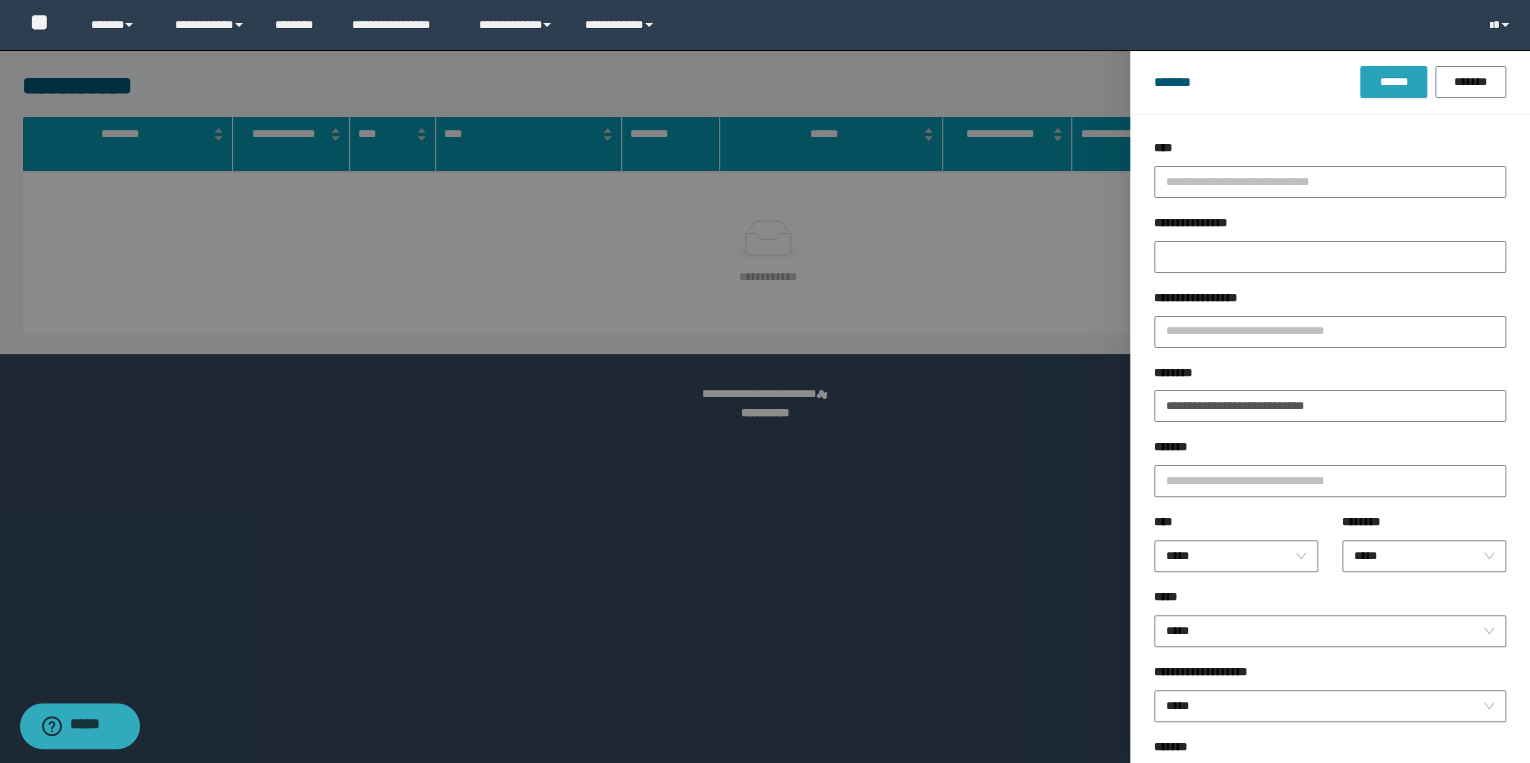 click on "******" at bounding box center [1393, 82] 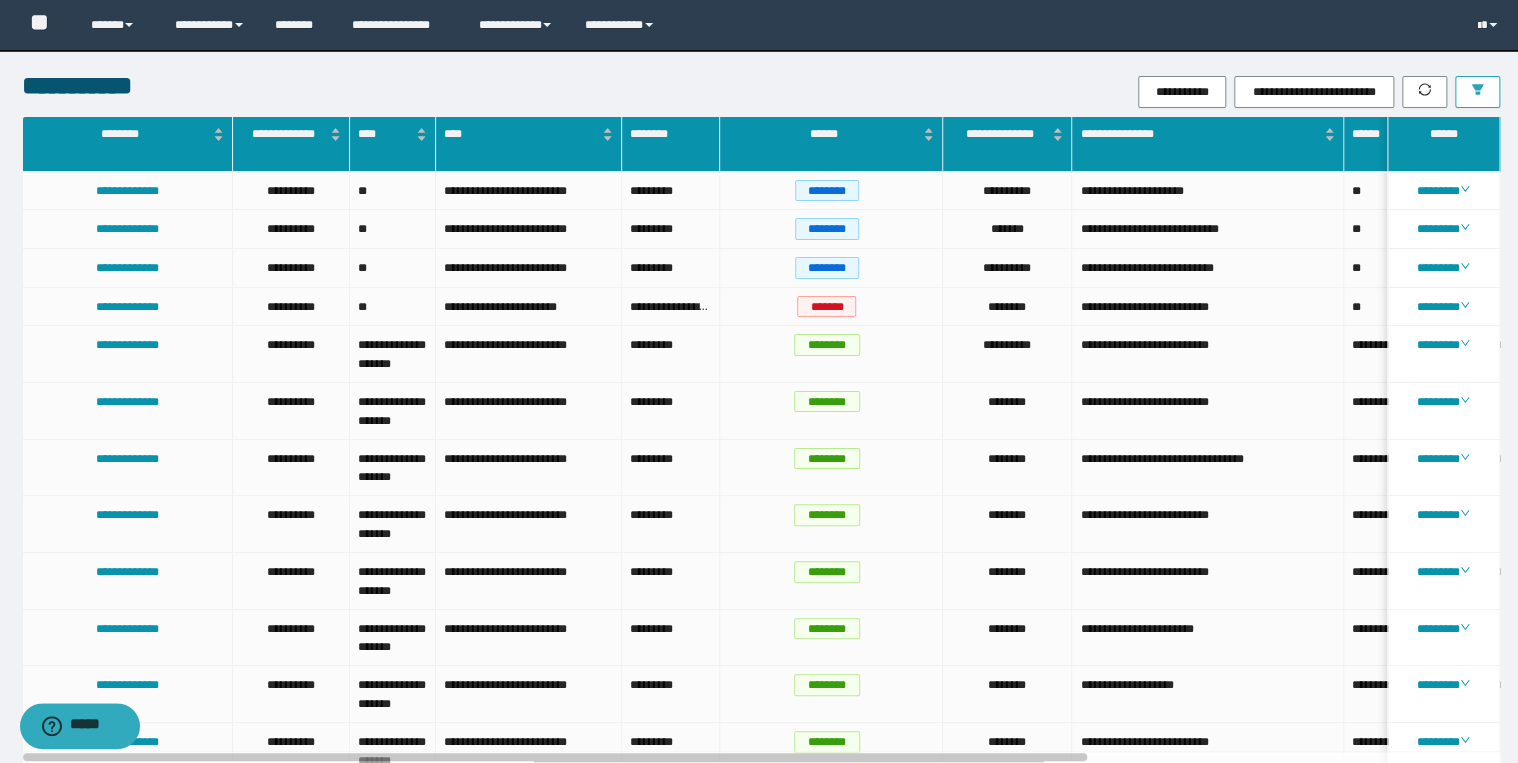 click at bounding box center (1477, 92) 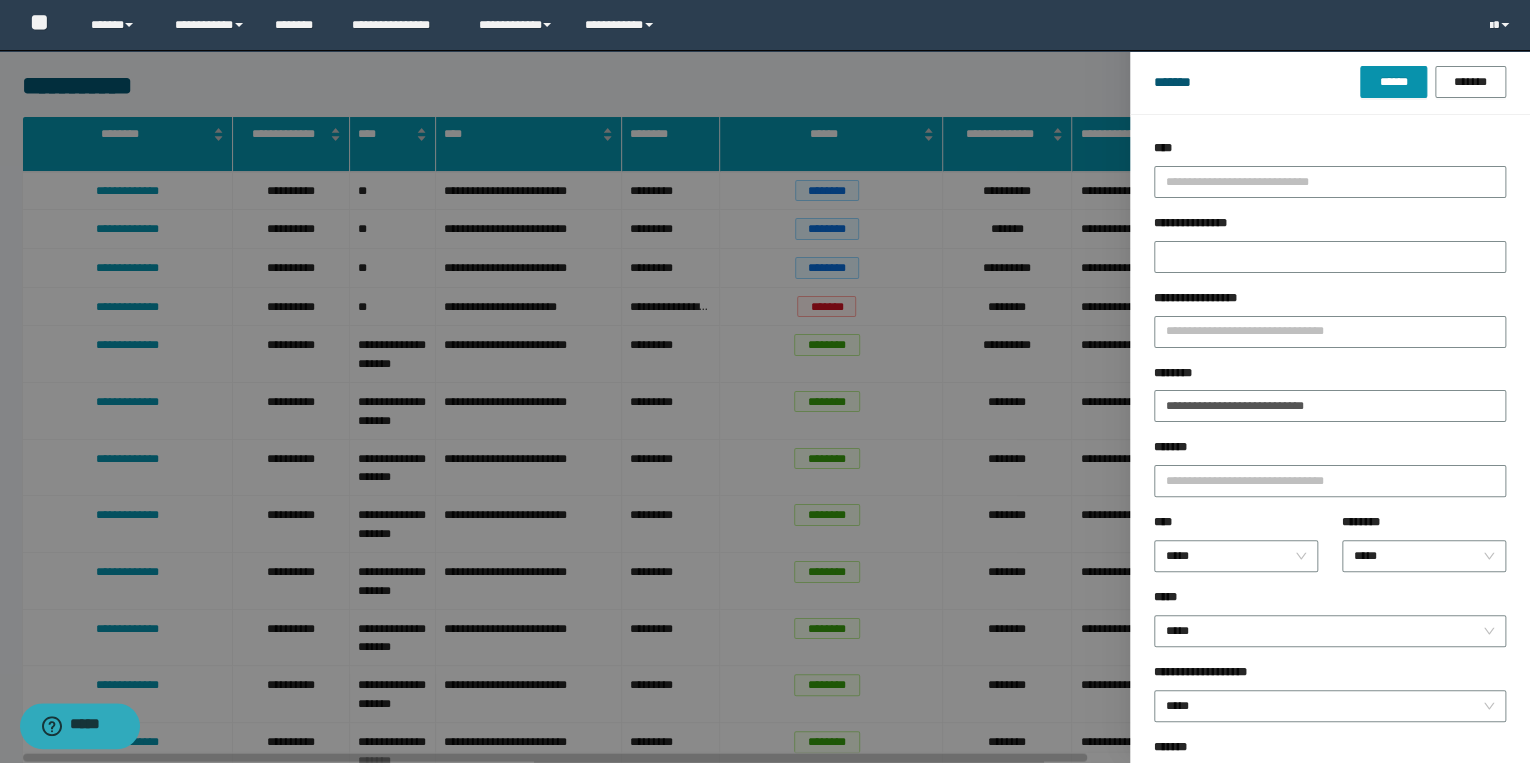 click on "**********" at bounding box center [765, 25] 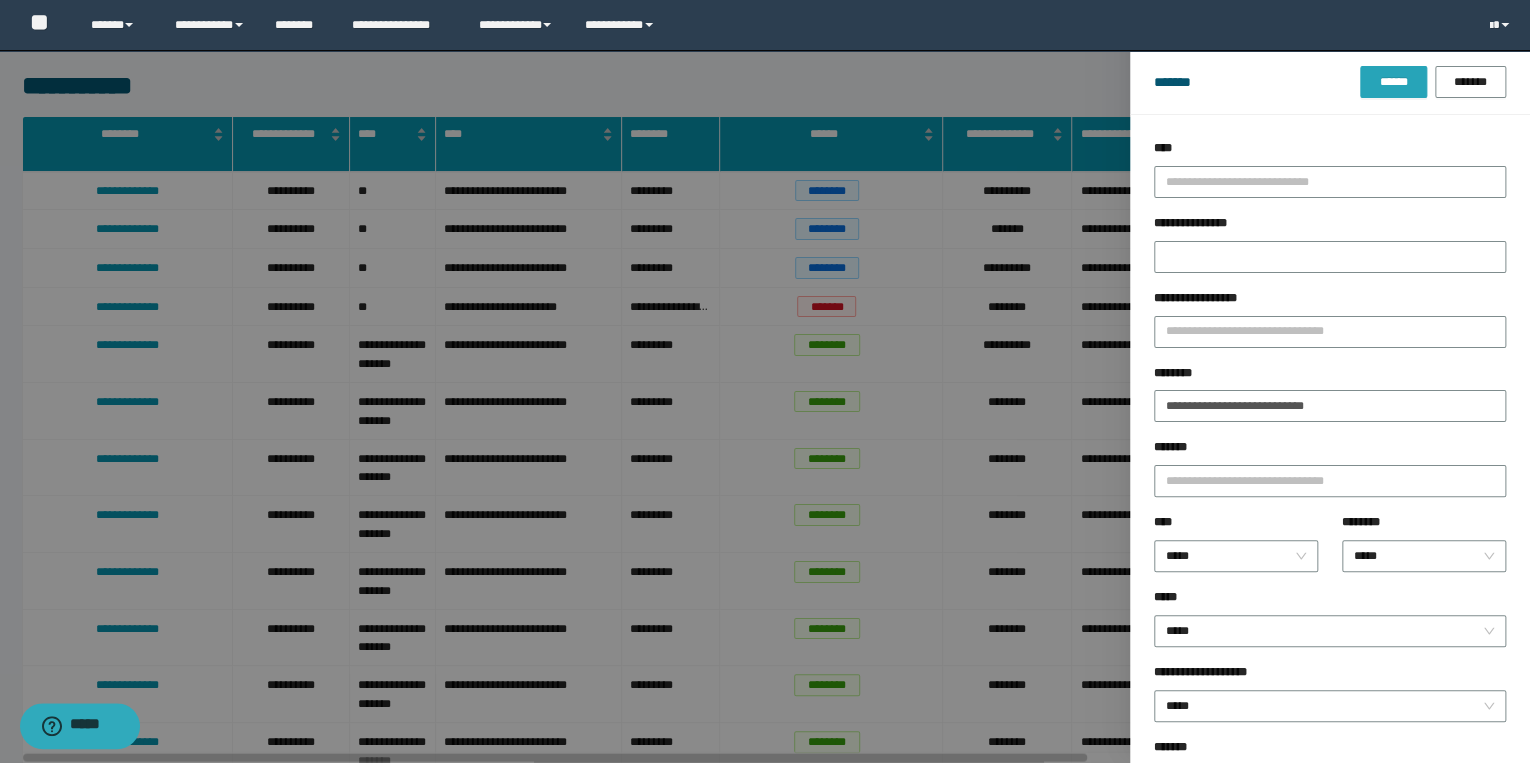 click on "******" at bounding box center (1393, 82) 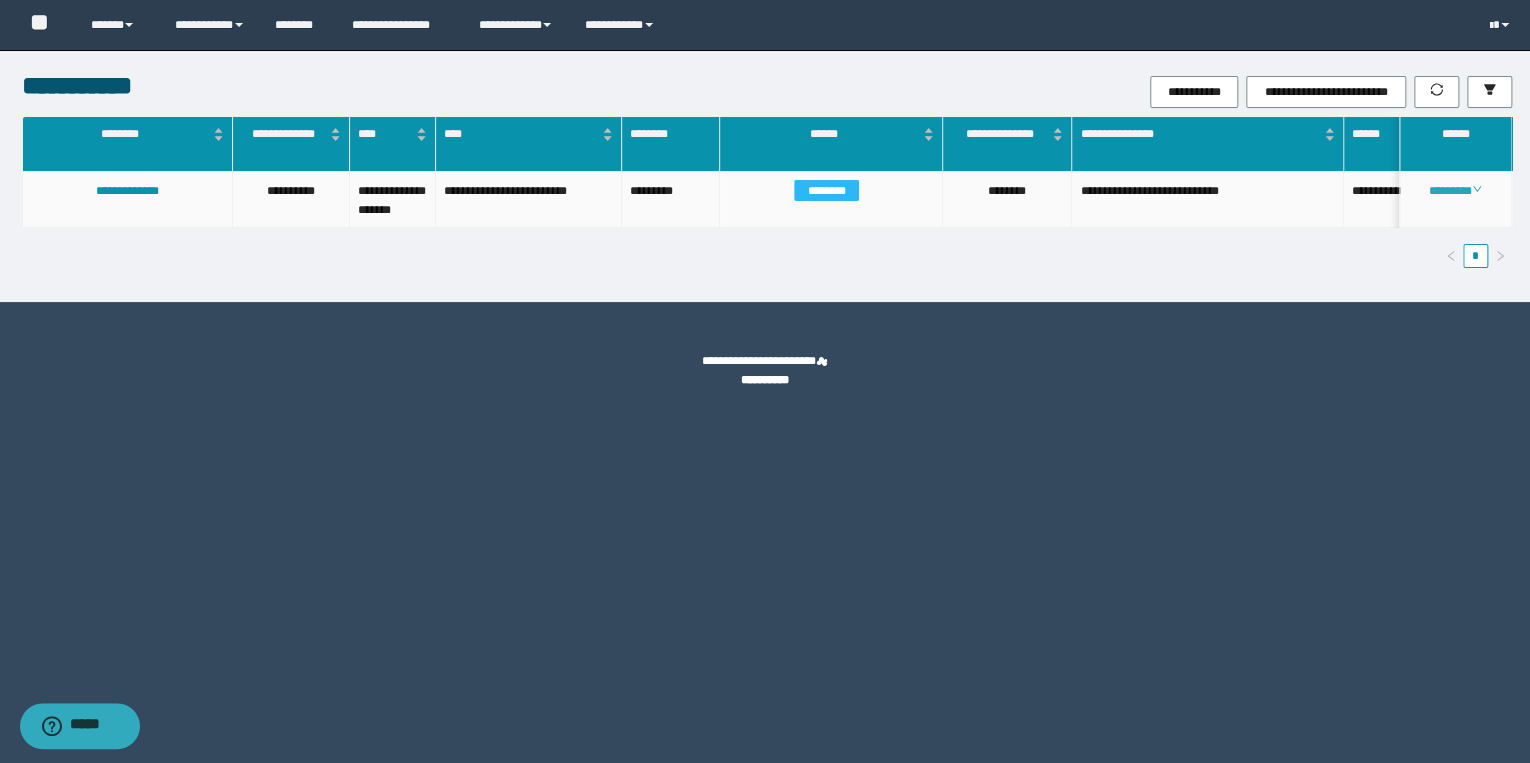 click on "********" at bounding box center [1455, 191] 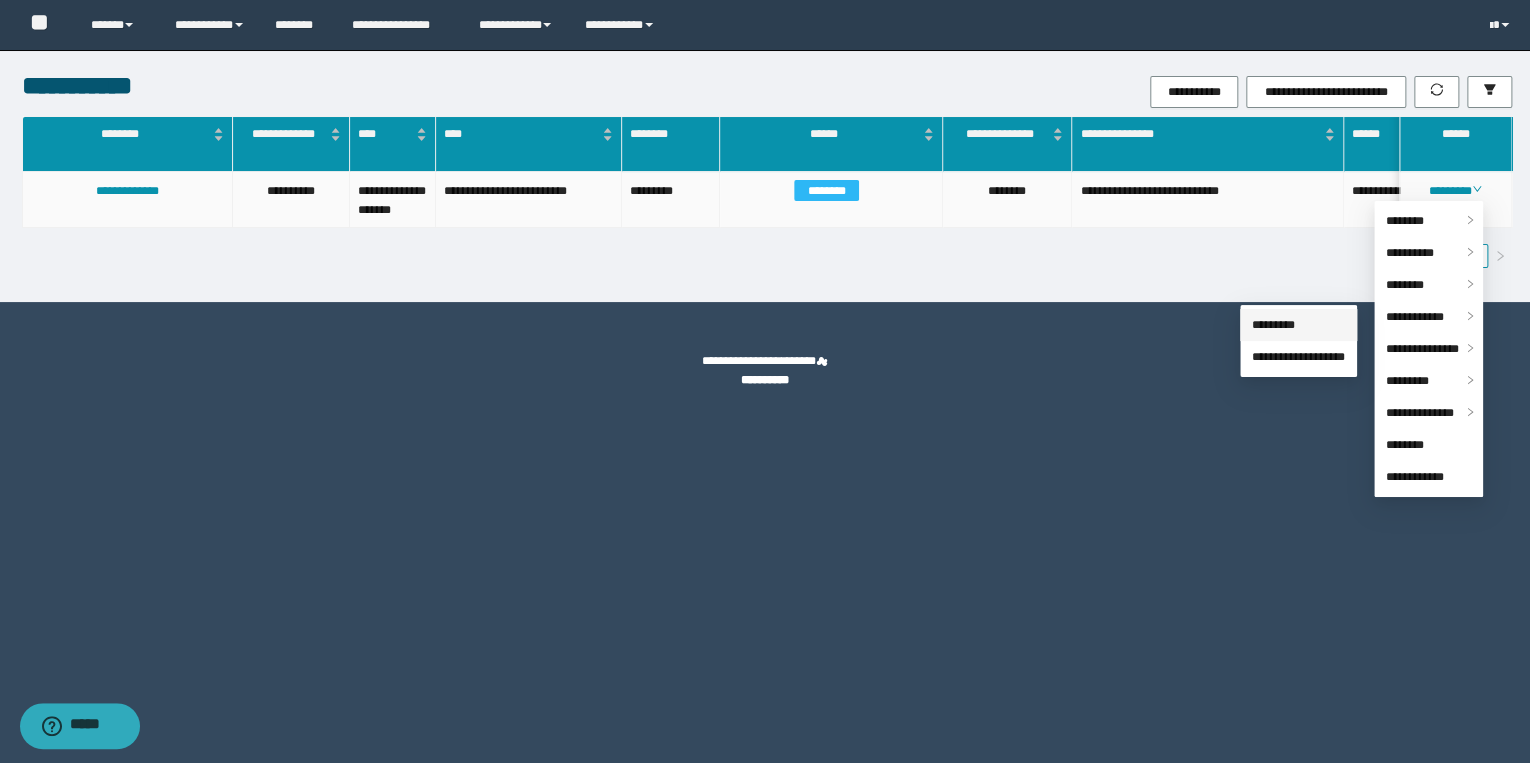 click on "*********" at bounding box center [1273, 325] 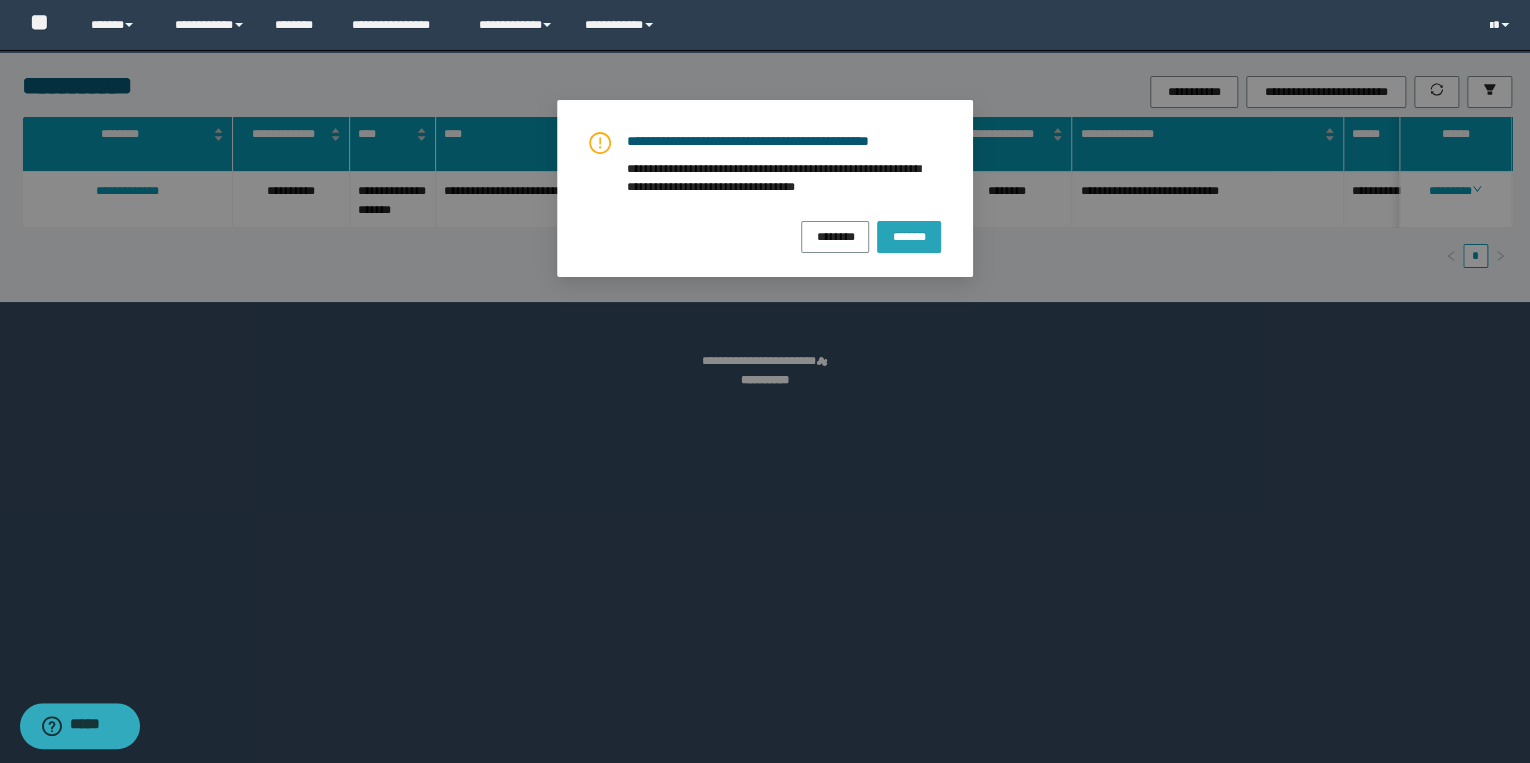 click on "*******" at bounding box center [909, 237] 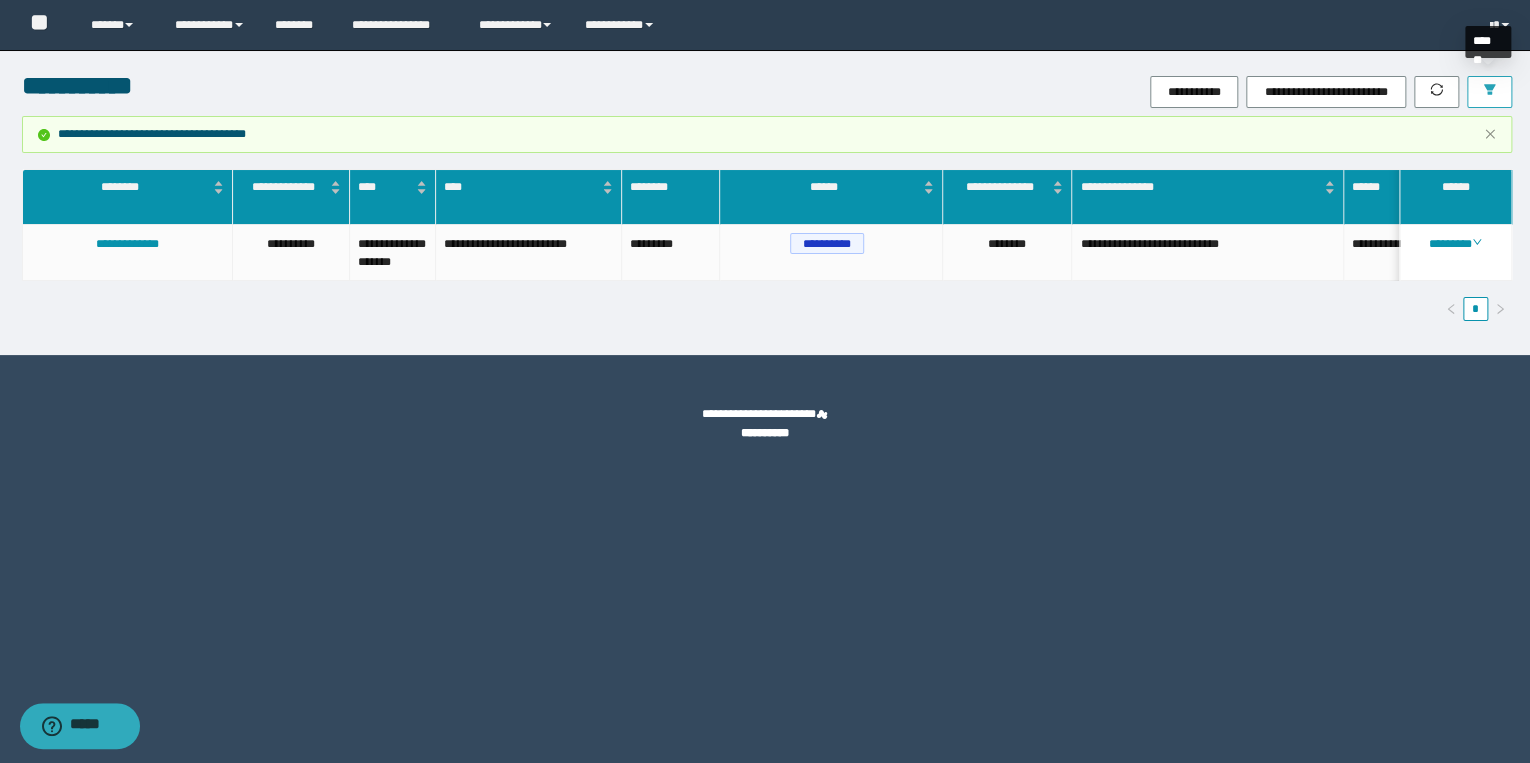 click at bounding box center [1489, 92] 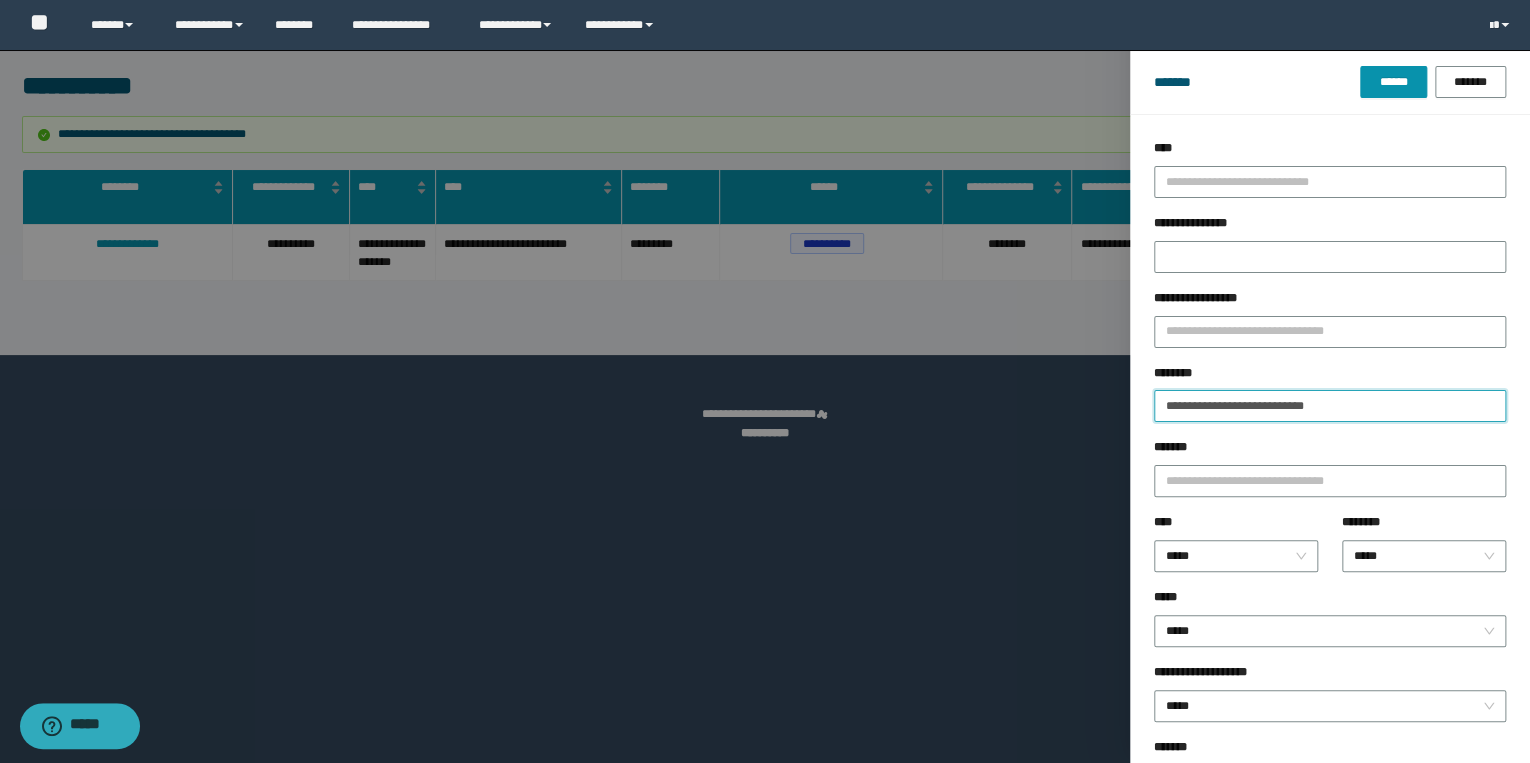 drag, startPoint x: 1403, startPoint y: 404, endPoint x: 1027, endPoint y: 400, distance: 376.02127 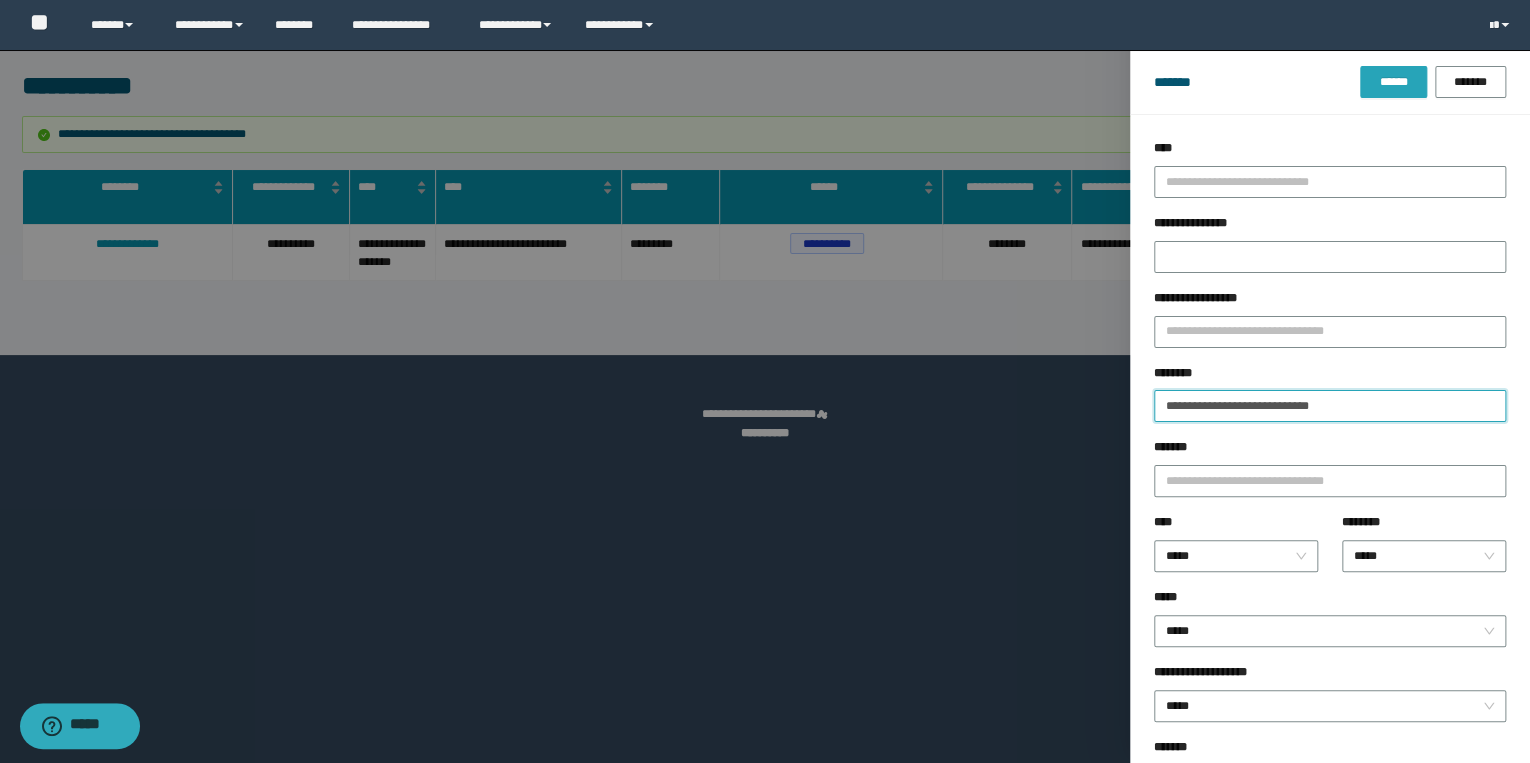 type on "**********" 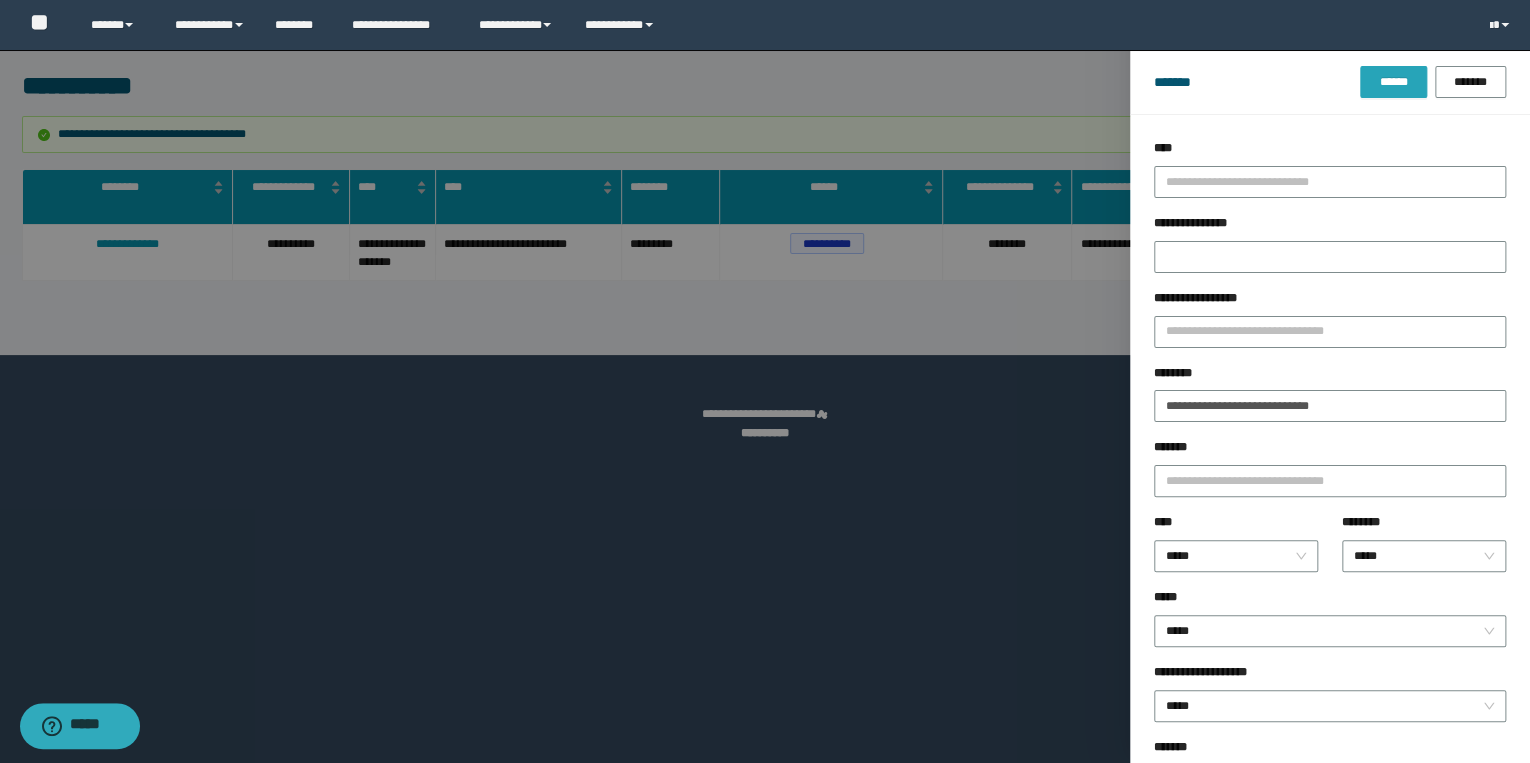 click on "******" at bounding box center (1393, 82) 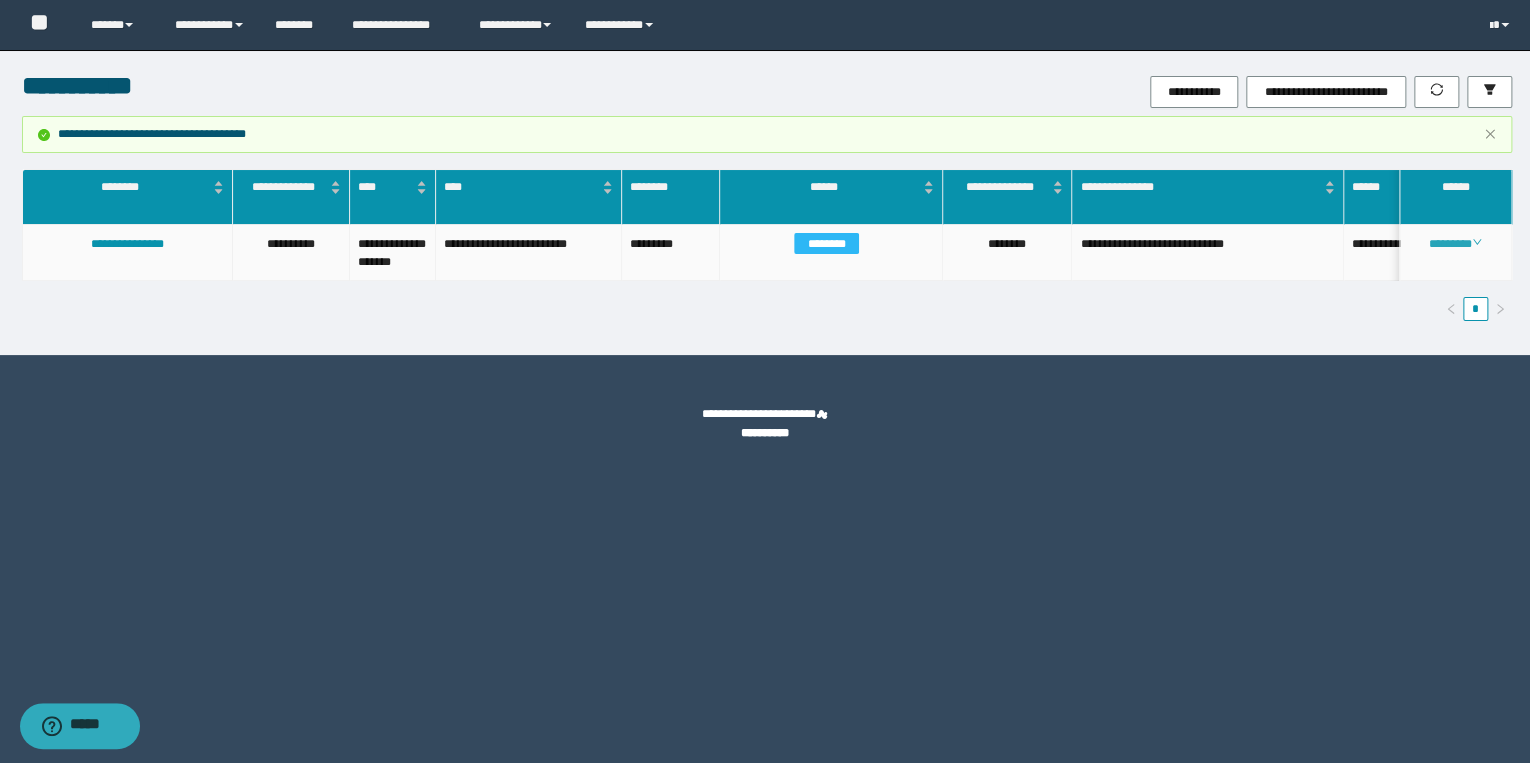 click on "********" at bounding box center (1455, 244) 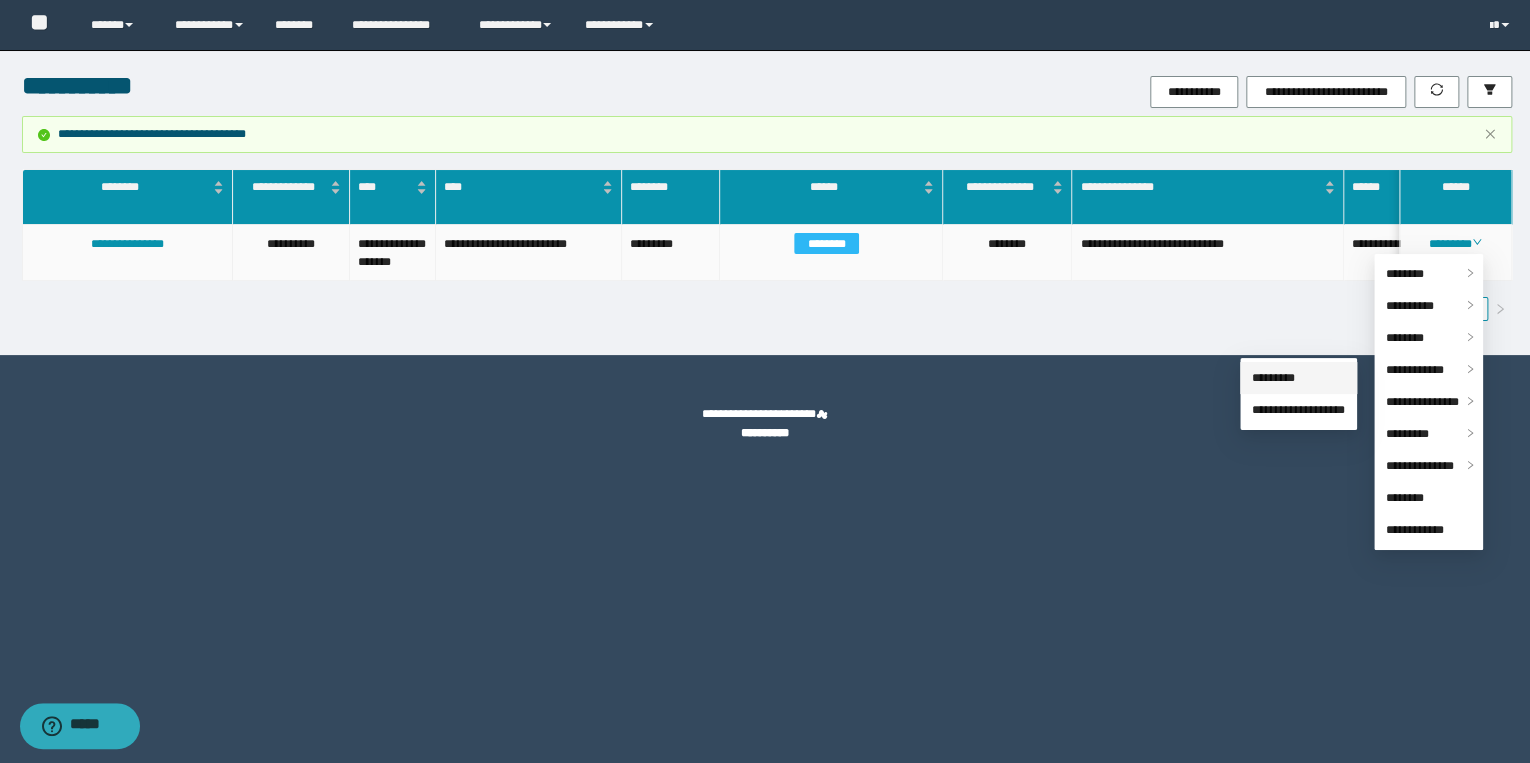 click on "*********" at bounding box center [1273, 378] 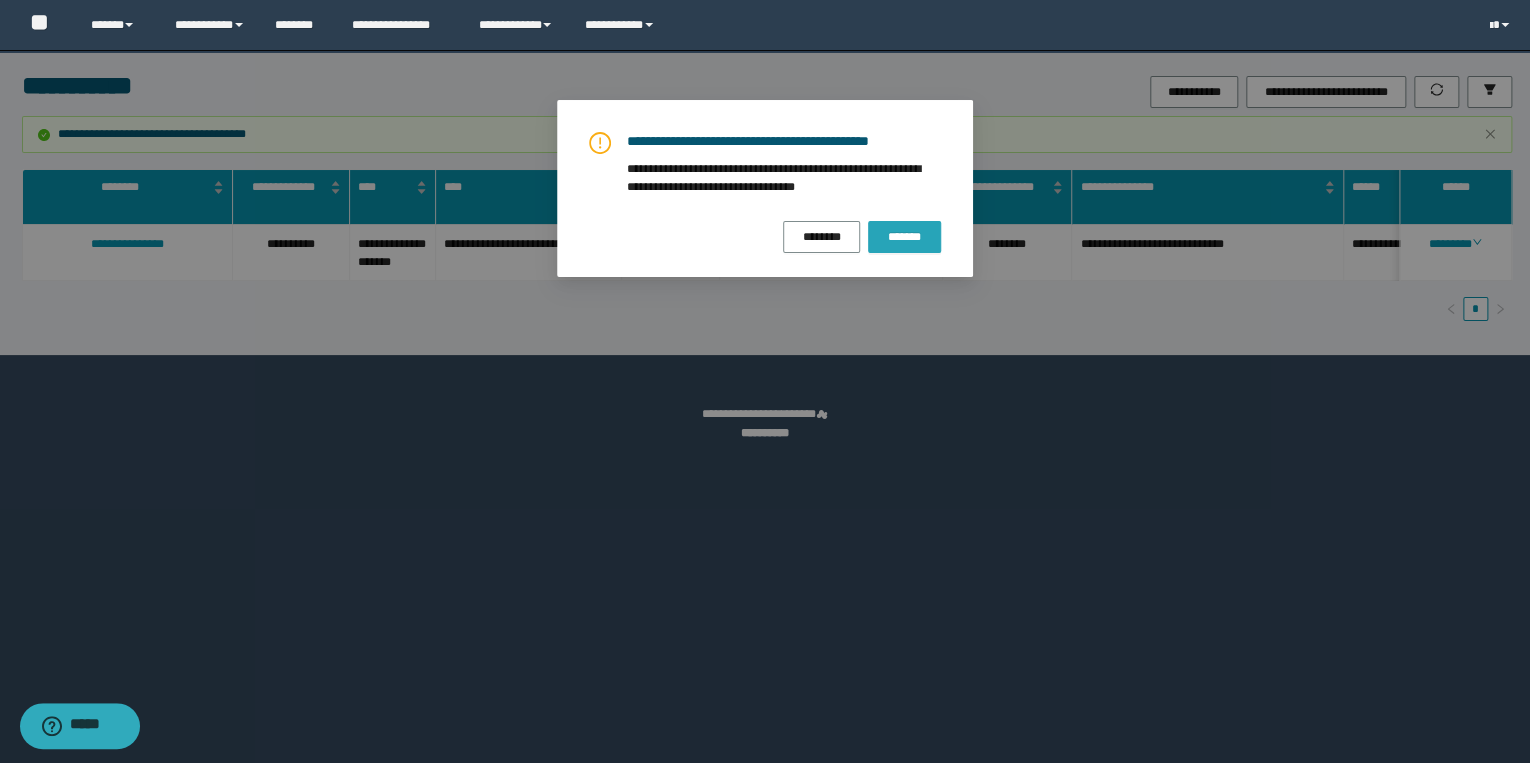 click on "*******" at bounding box center (904, 237) 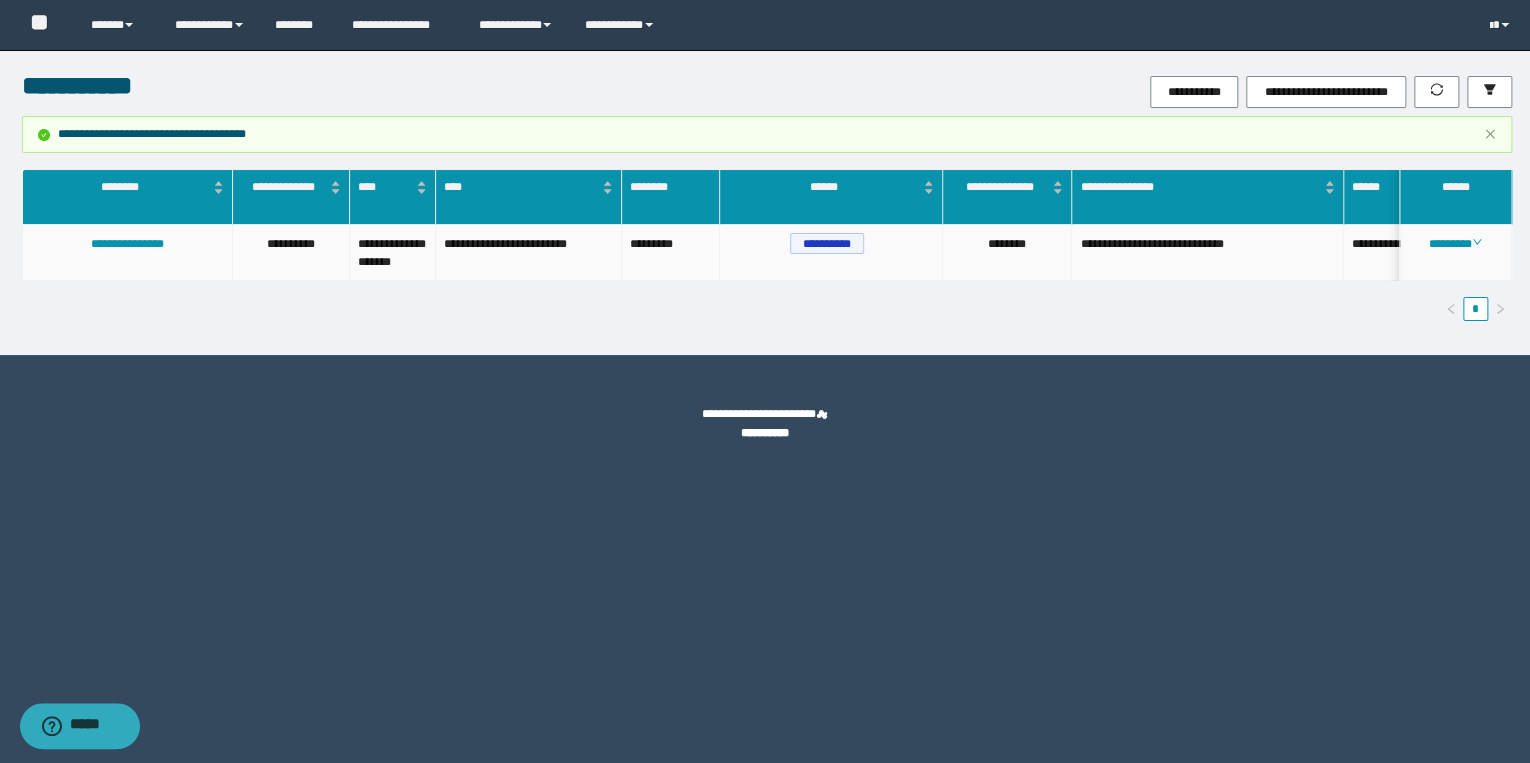 click on "**********" at bounding box center [1208, 253] 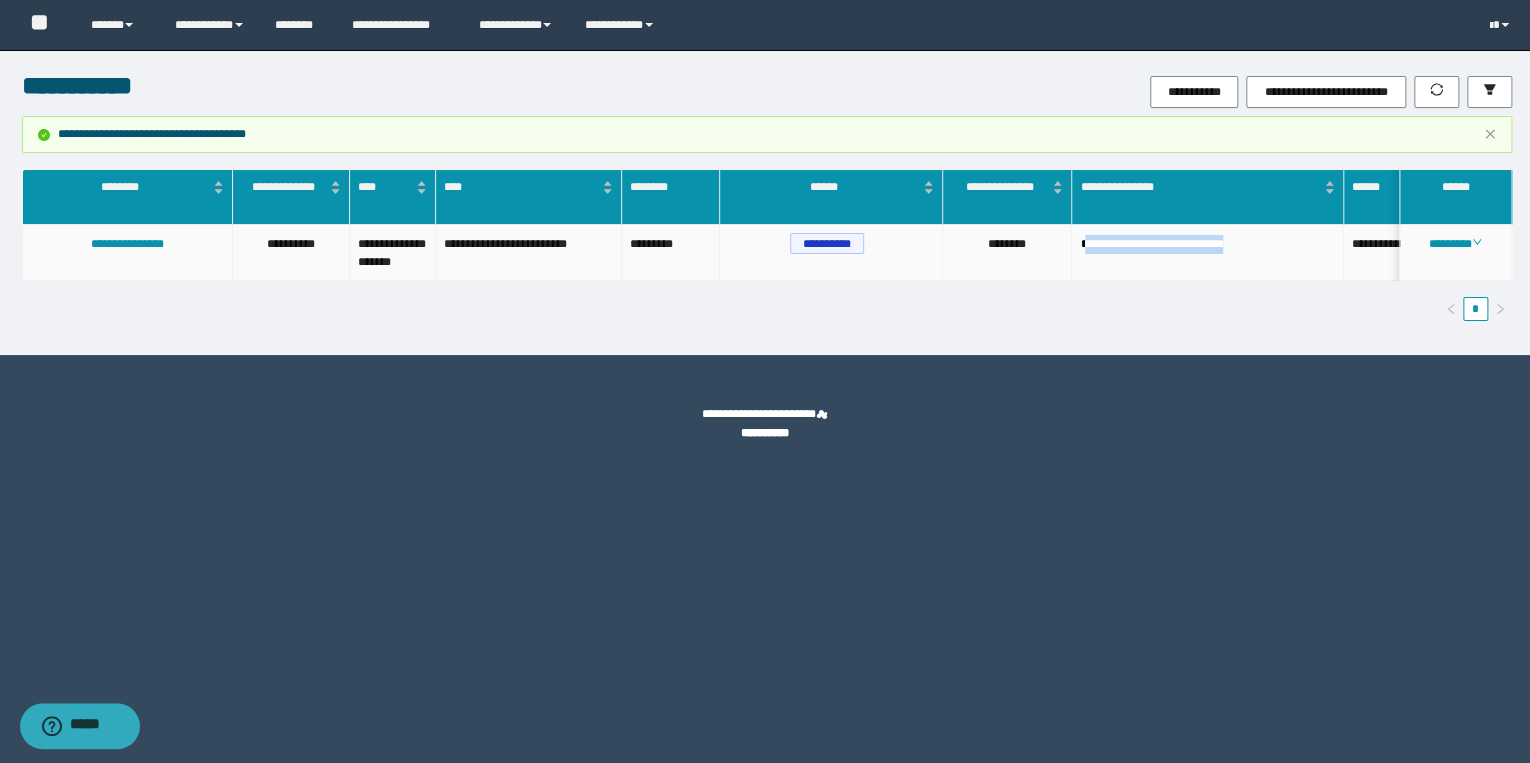 drag, startPoint x: 1083, startPoint y: 244, endPoint x: 1289, endPoint y: 254, distance: 206.24257 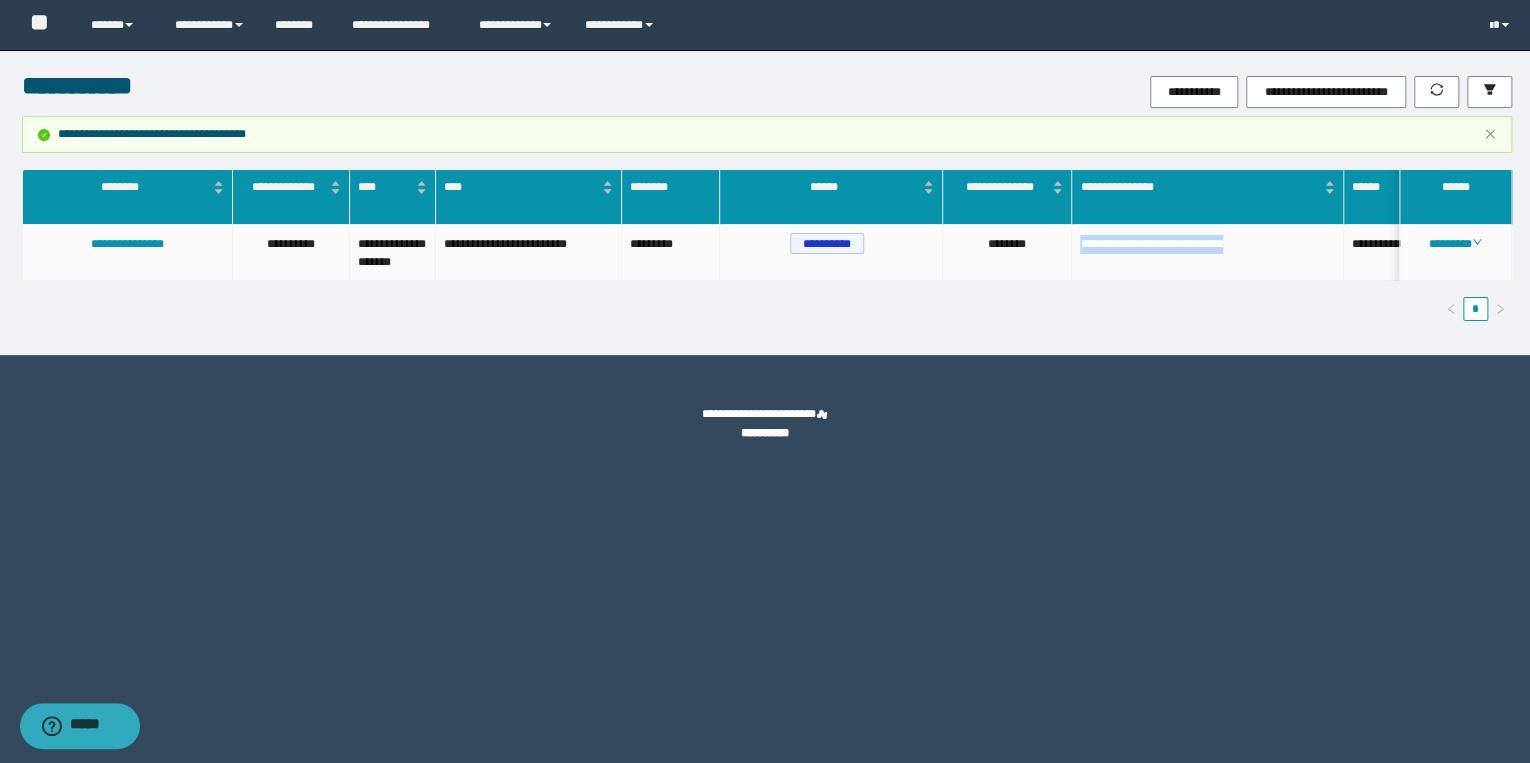 drag, startPoint x: 1289, startPoint y: 254, endPoint x: 1084, endPoint y: 243, distance: 205.2949 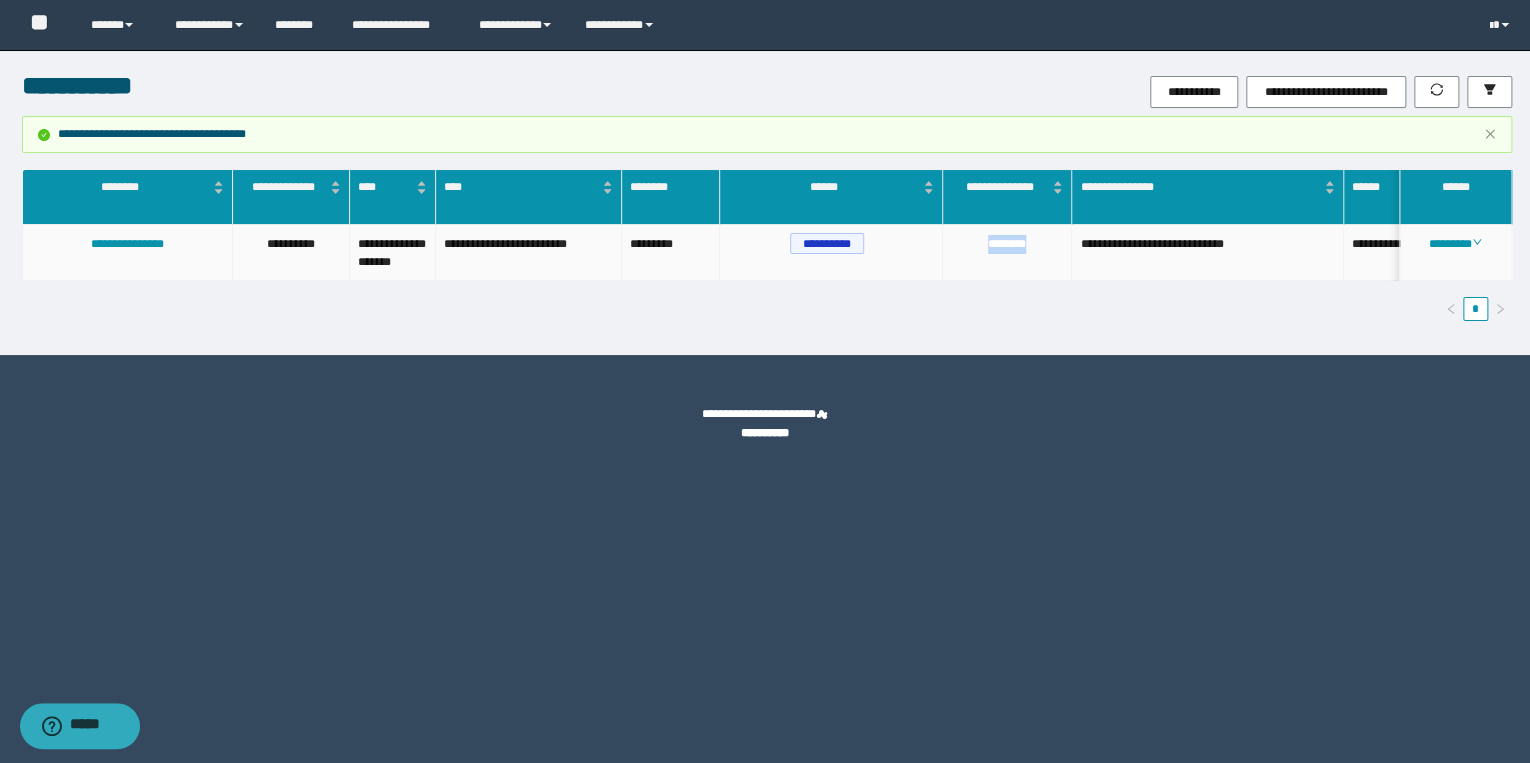 drag, startPoint x: 982, startPoint y: 242, endPoint x: 1044, endPoint y: 246, distance: 62.1289 